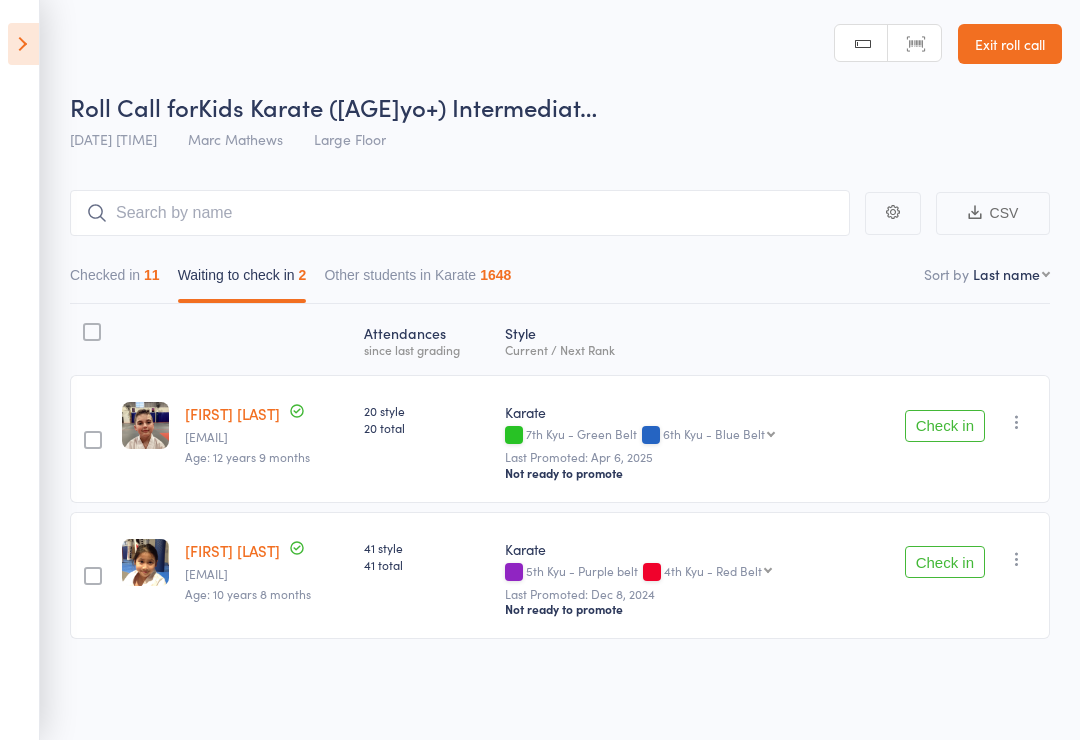 scroll, scrollTop: 14, scrollLeft: 0, axis: vertical 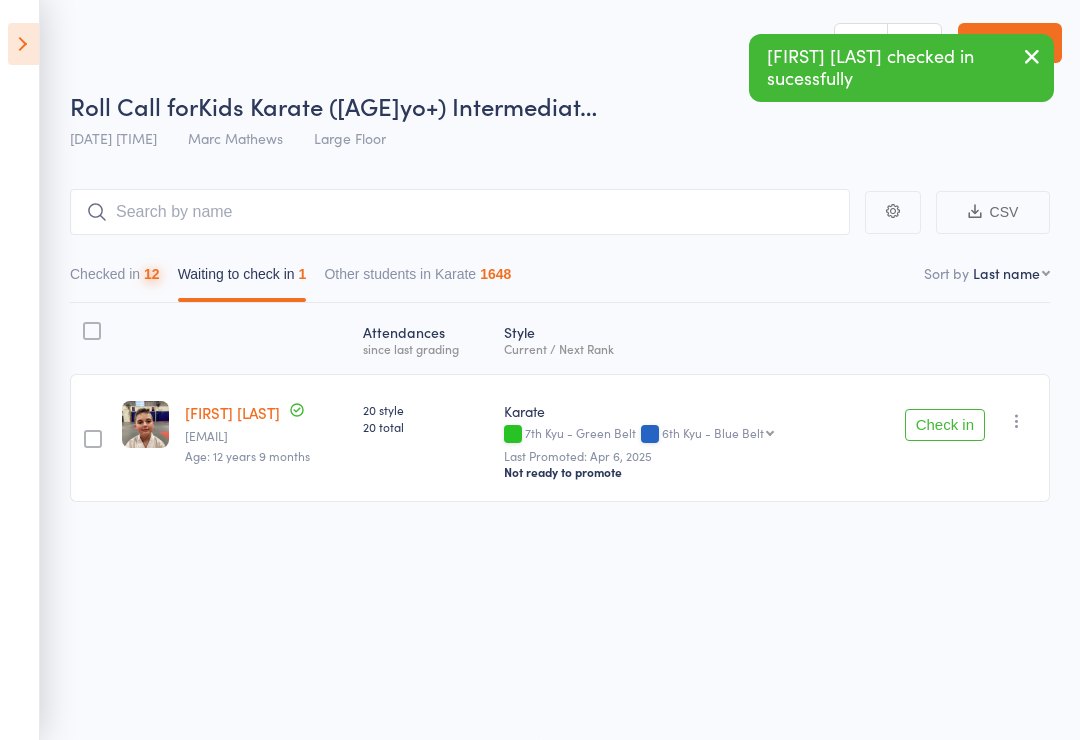 click at bounding box center (1017, 421) 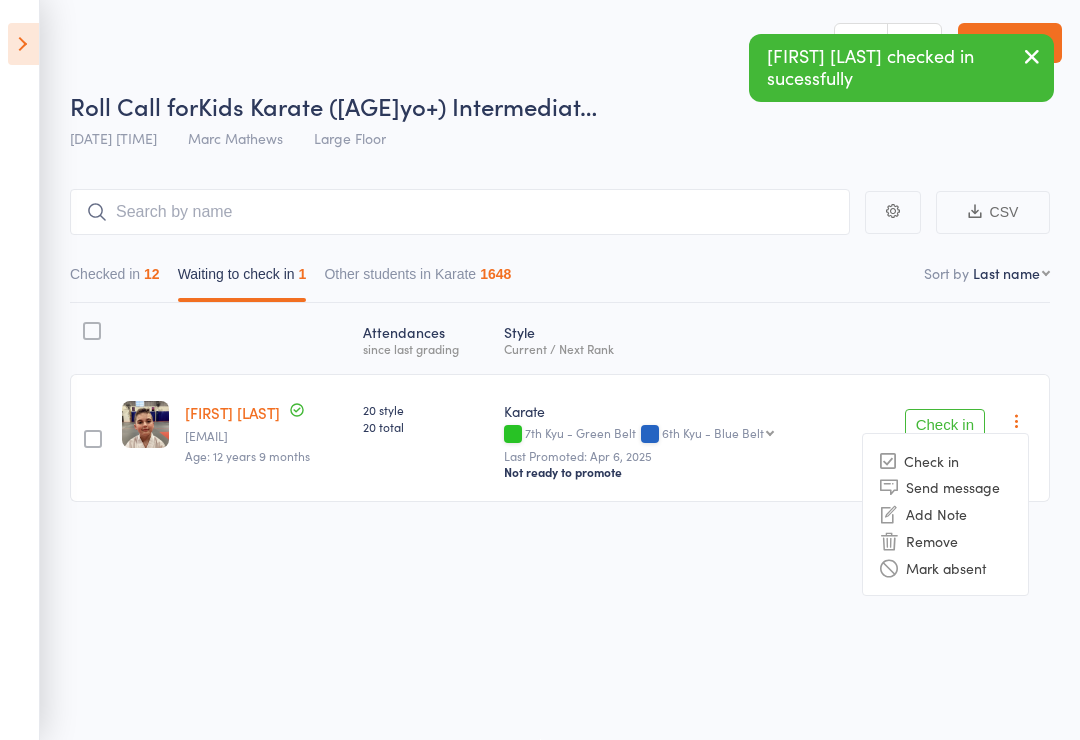 click on "Mark absent" at bounding box center [945, 567] 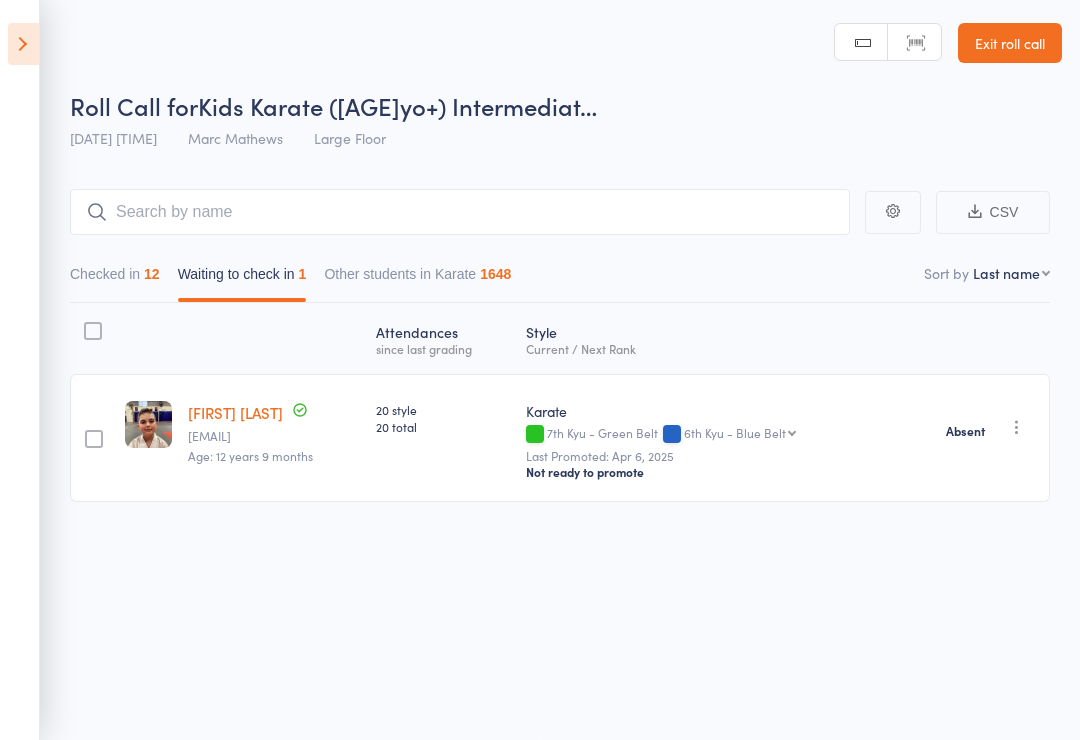 click at bounding box center [23, 44] 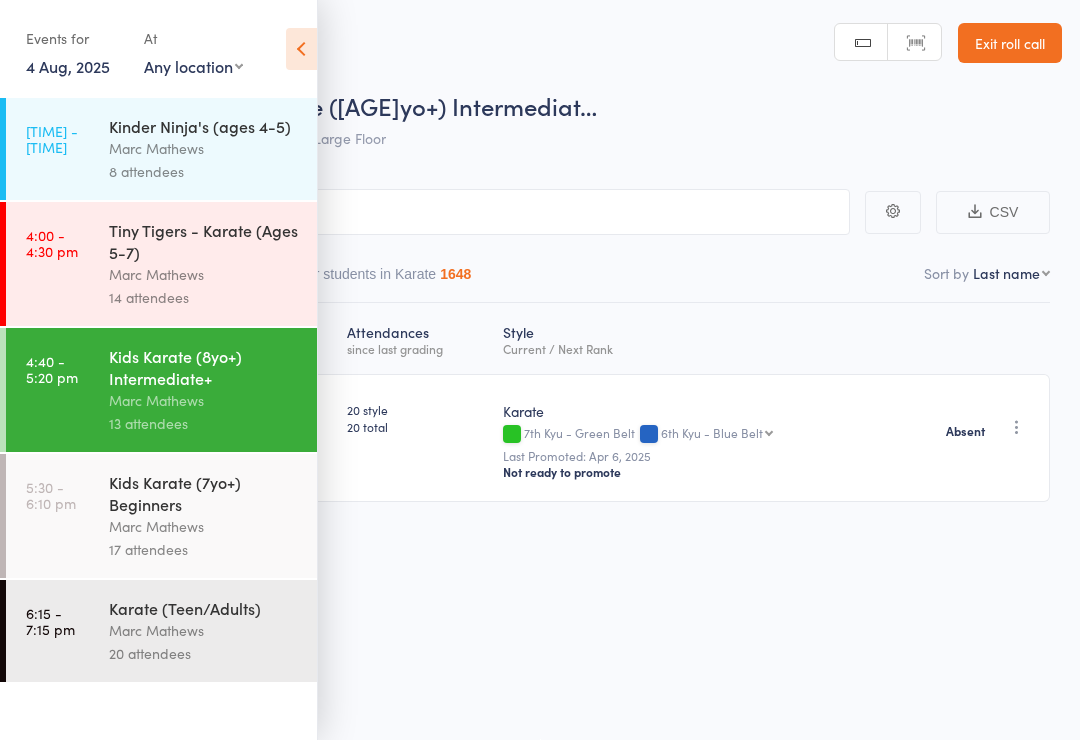click on "5:30 - 6:10 pm Kids Karate (7yo+) Beginners Marc Mathews 17 attendees" at bounding box center (161, 516) 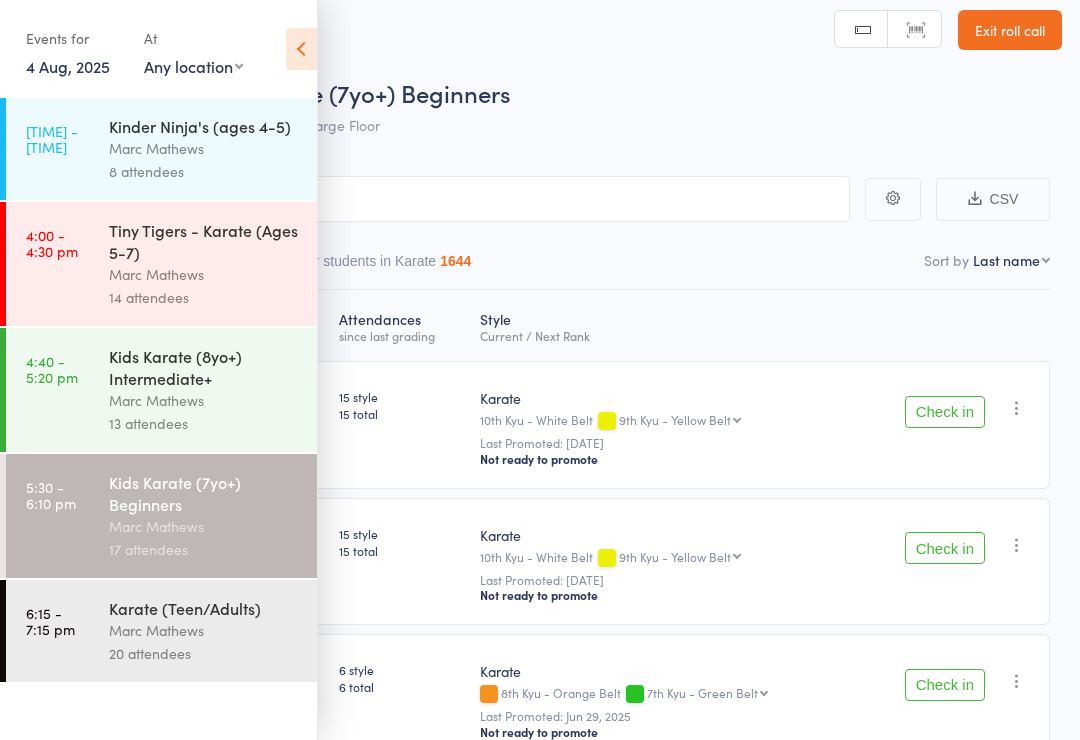 click on "Events for 4 Aug, 2025 4 Aug, 2025
August 2025
Sun Mon Tue Wed Thu Fri Sat
31
27
28
29
30
31
01
02
32
03
04
05
06
07
08
09
33
10
11
12
13
14
15
16
34
17
18
19
20
21
22
23
35
24
25
26
27
28
29
30" at bounding box center [158, 50] 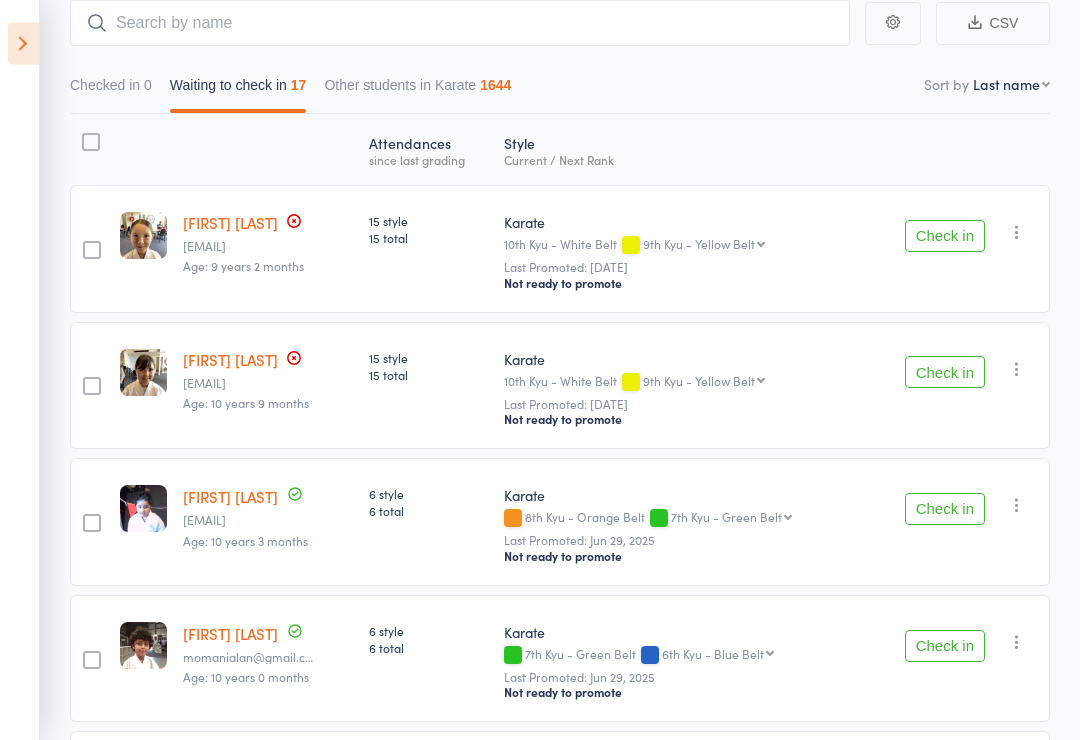 scroll, scrollTop: 190, scrollLeft: 0, axis: vertical 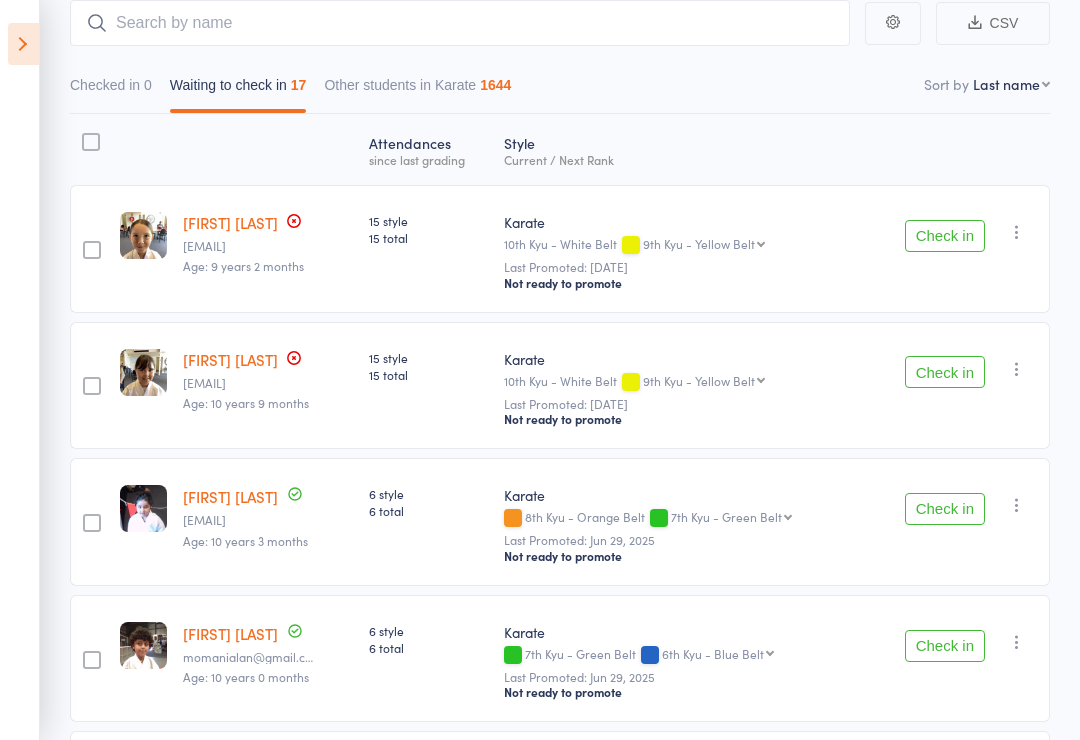 click 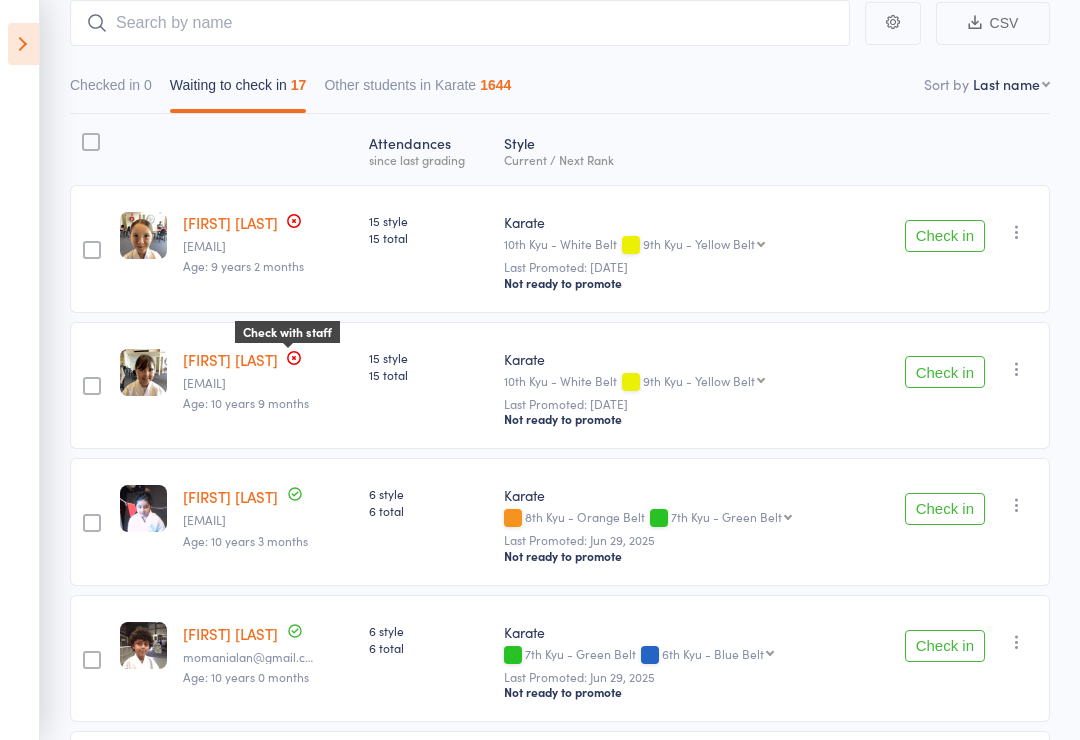 click 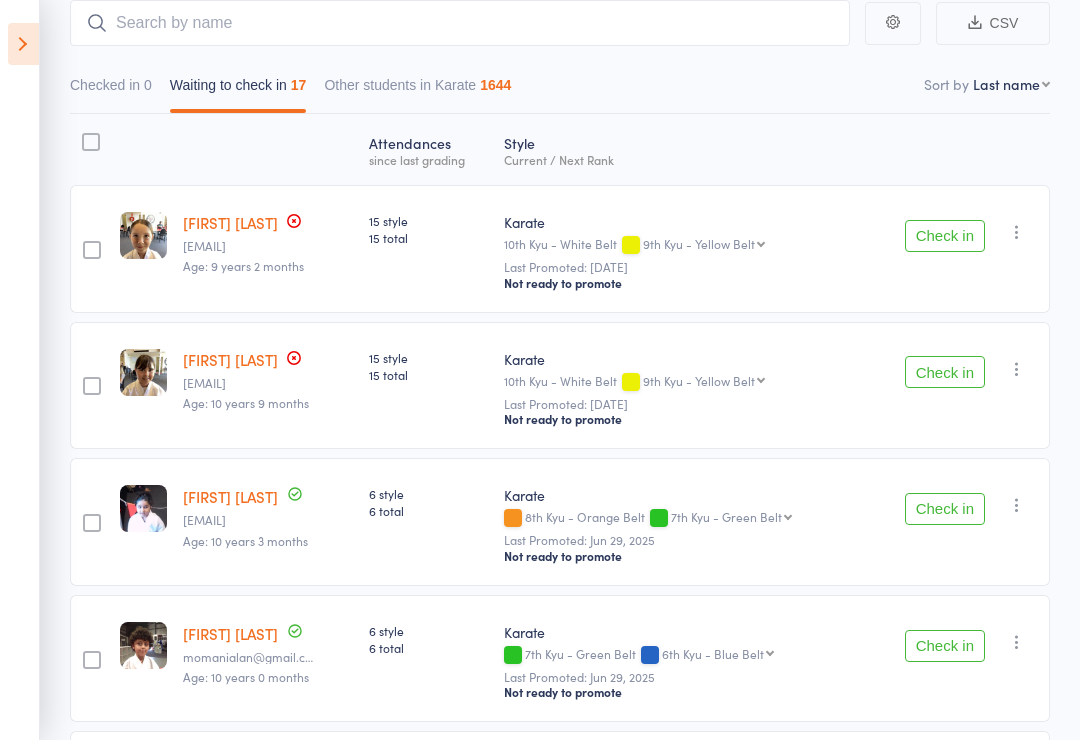 click at bounding box center [268, 149] 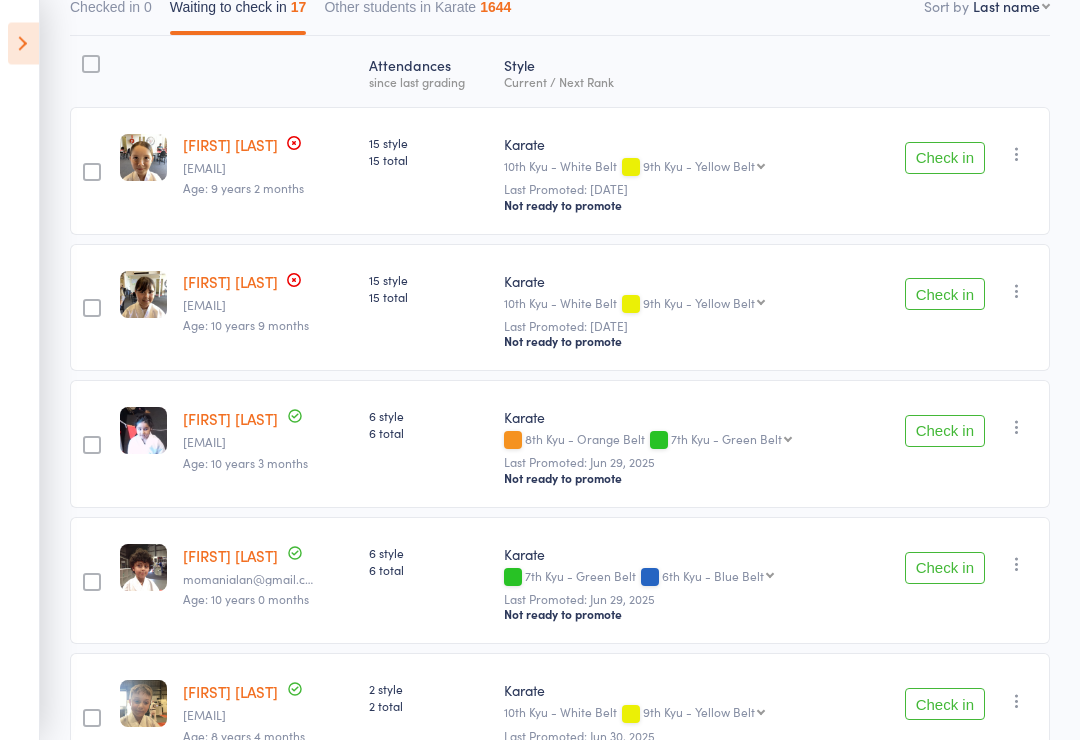 scroll, scrollTop: 275, scrollLeft: 0, axis: vertical 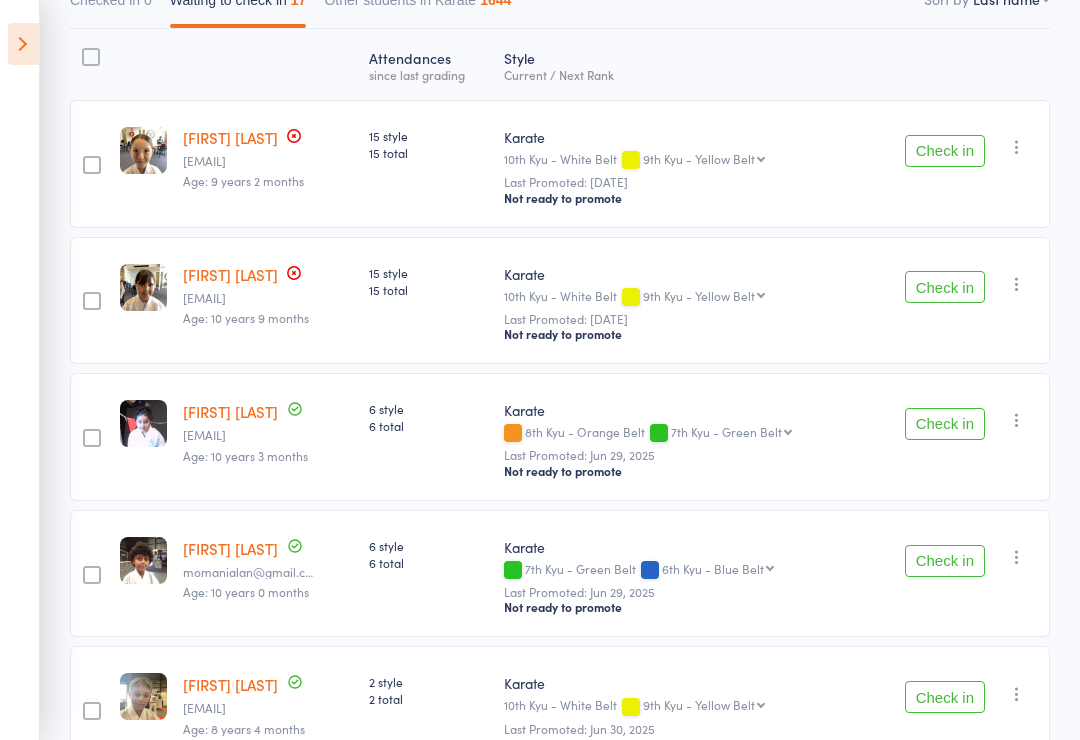 click on "Check in Check in Send message Add Note Remove Mark absent" at bounding box center (957, 574) 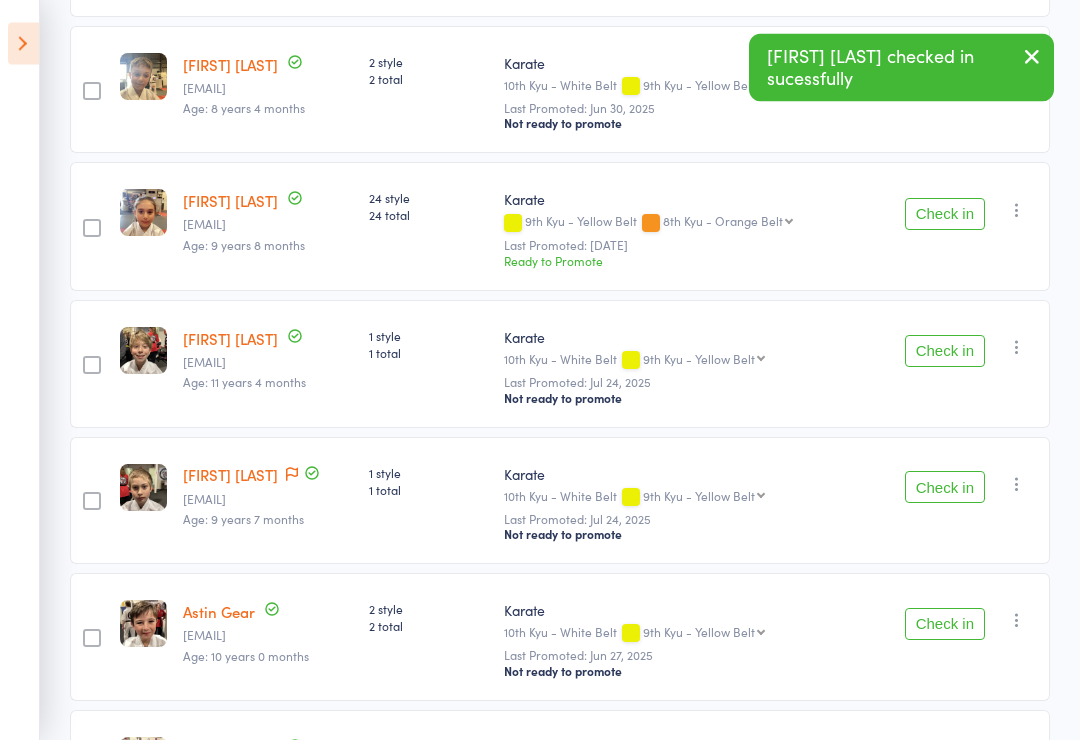 scroll, scrollTop: 759, scrollLeft: 0, axis: vertical 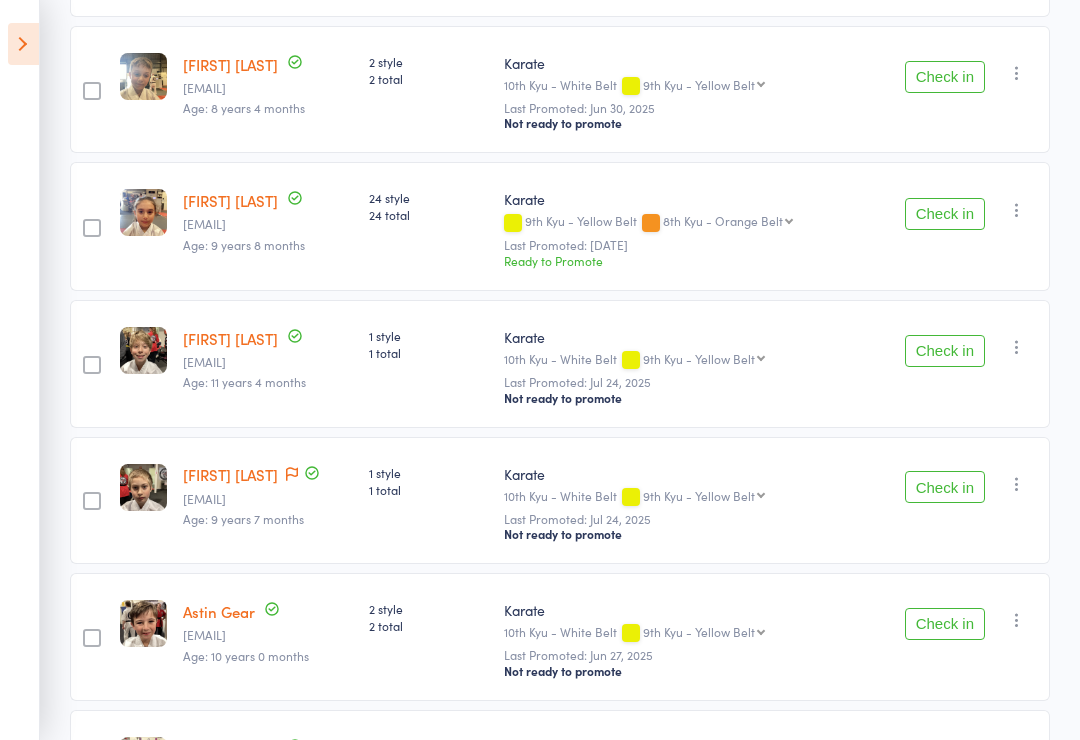 click on "Check in" at bounding box center (945, 351) 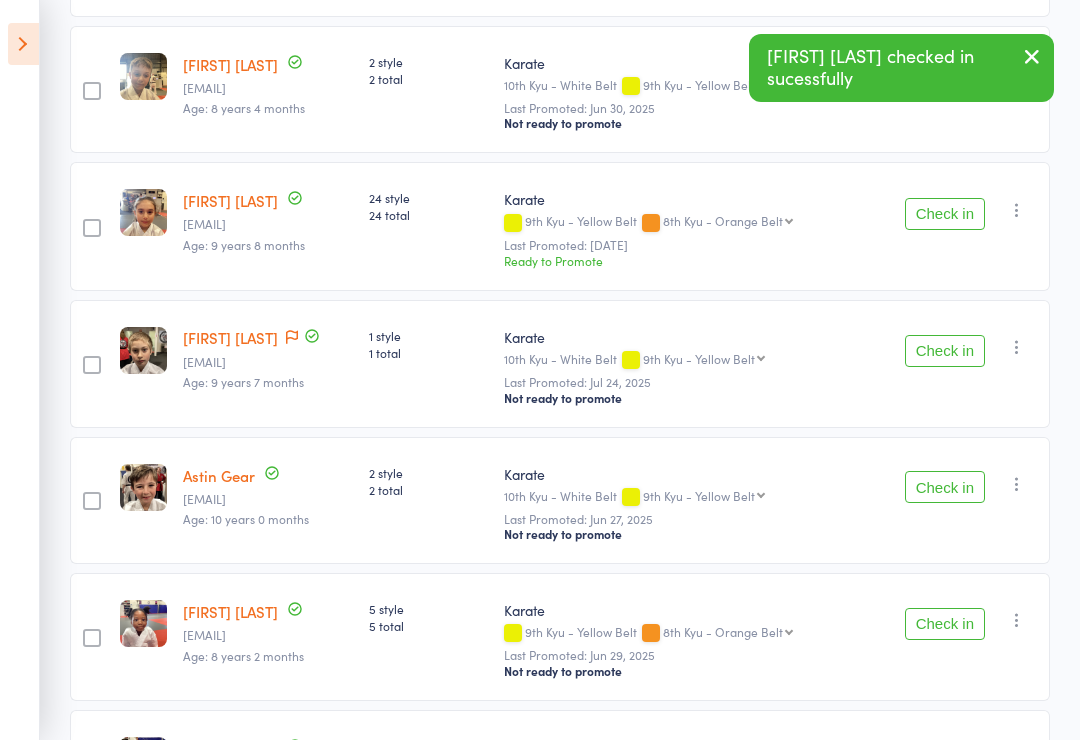 click on "Check in" at bounding box center [945, 351] 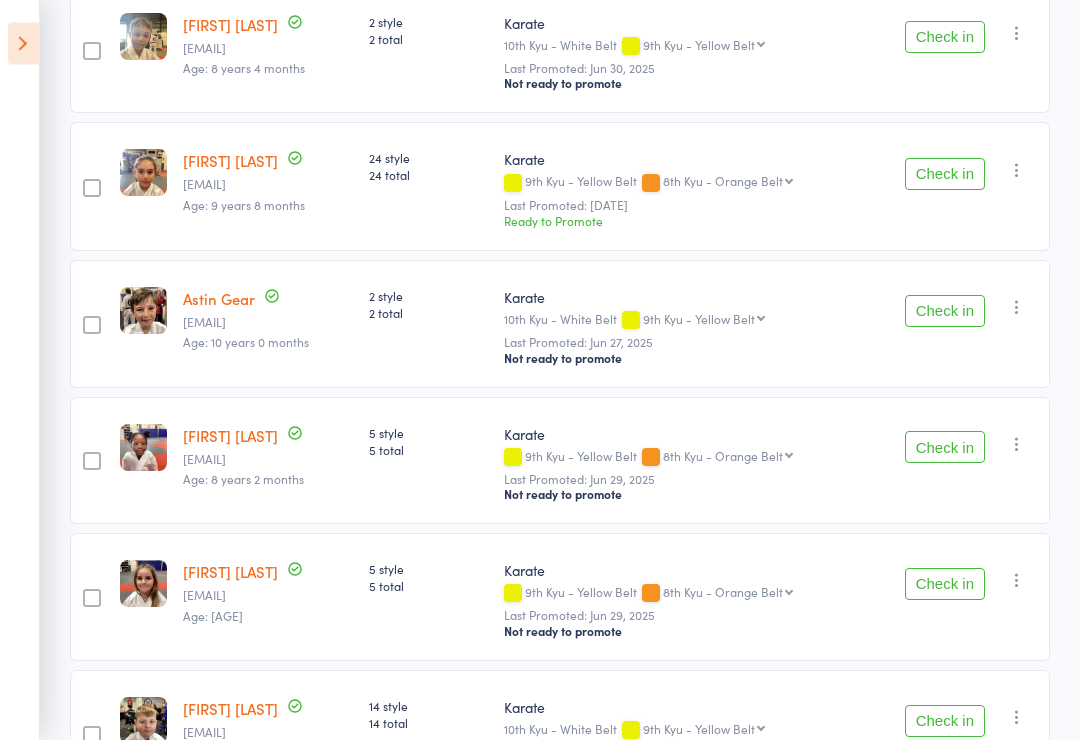 scroll, scrollTop: 801, scrollLeft: 0, axis: vertical 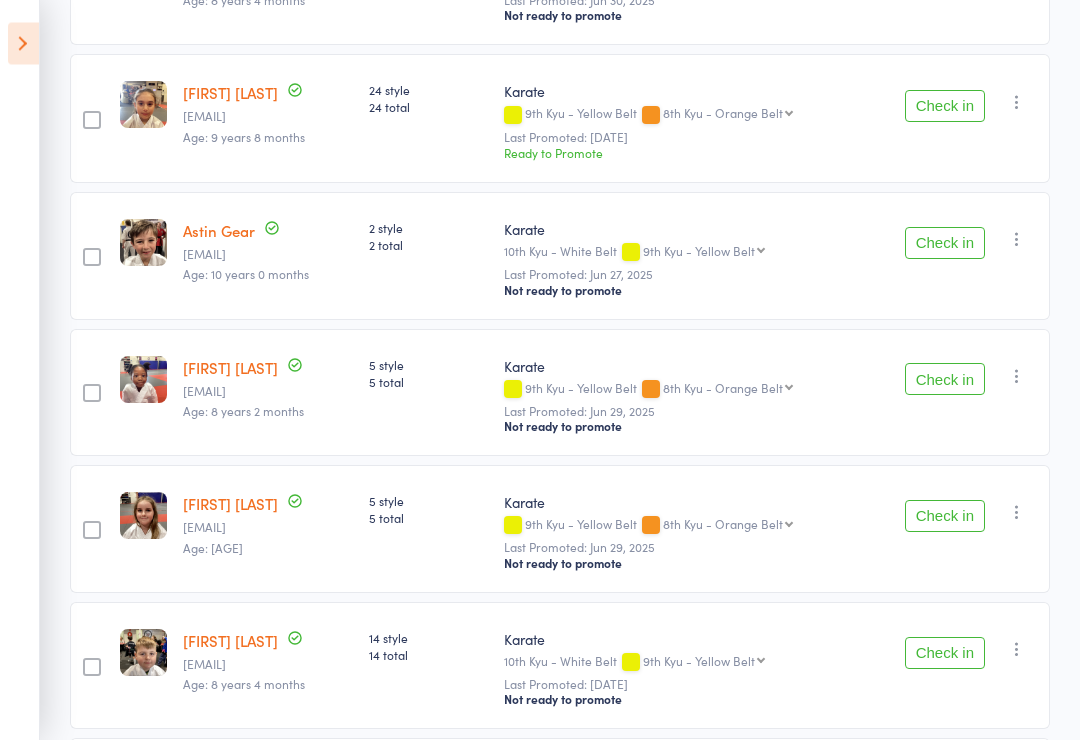 click on "Check in" at bounding box center [945, 517] 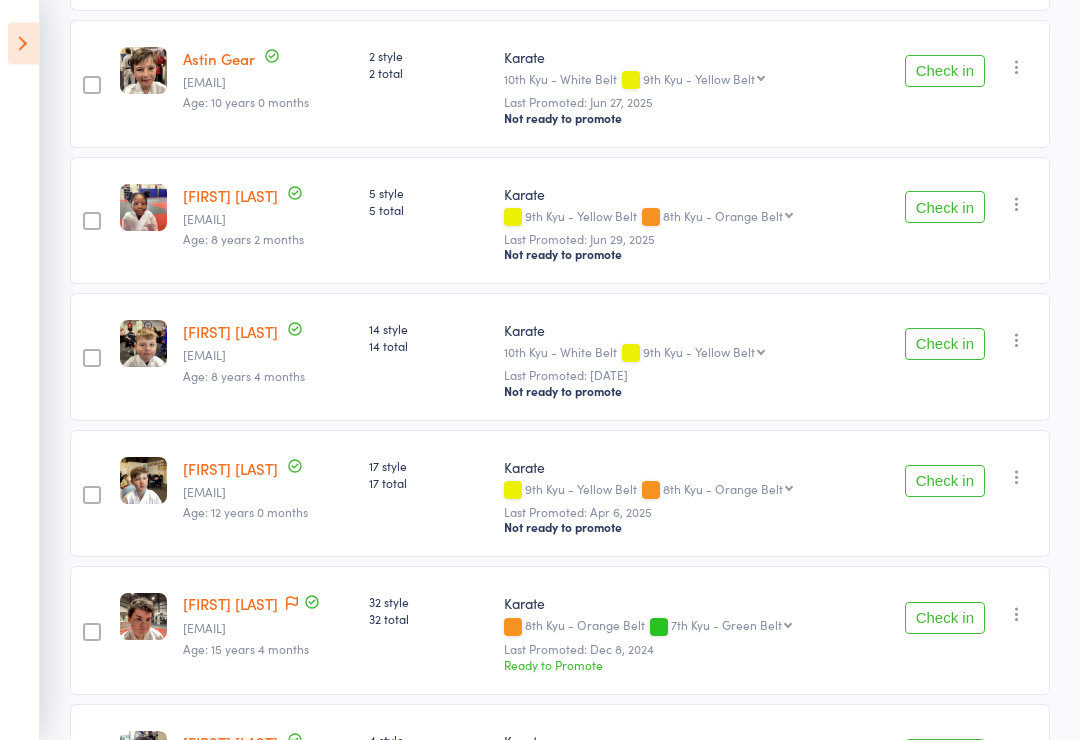 scroll, scrollTop: 1039, scrollLeft: 0, axis: vertical 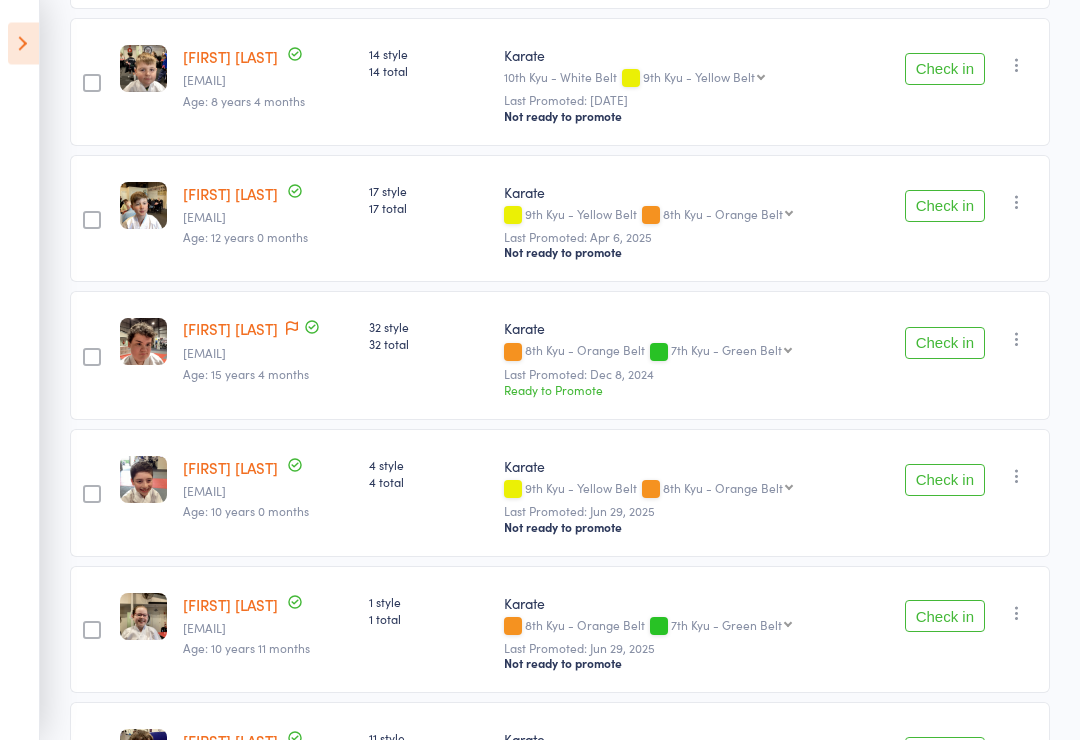 click on "Check in" at bounding box center [945, 481] 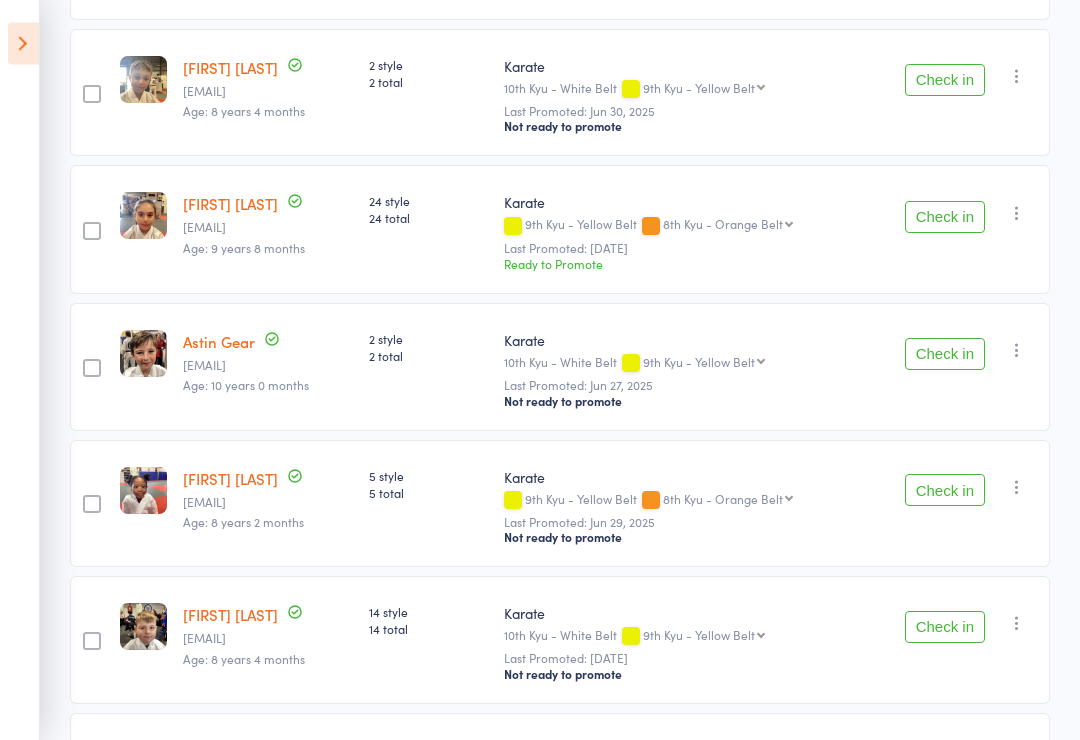 scroll, scrollTop: 756, scrollLeft: 0, axis: vertical 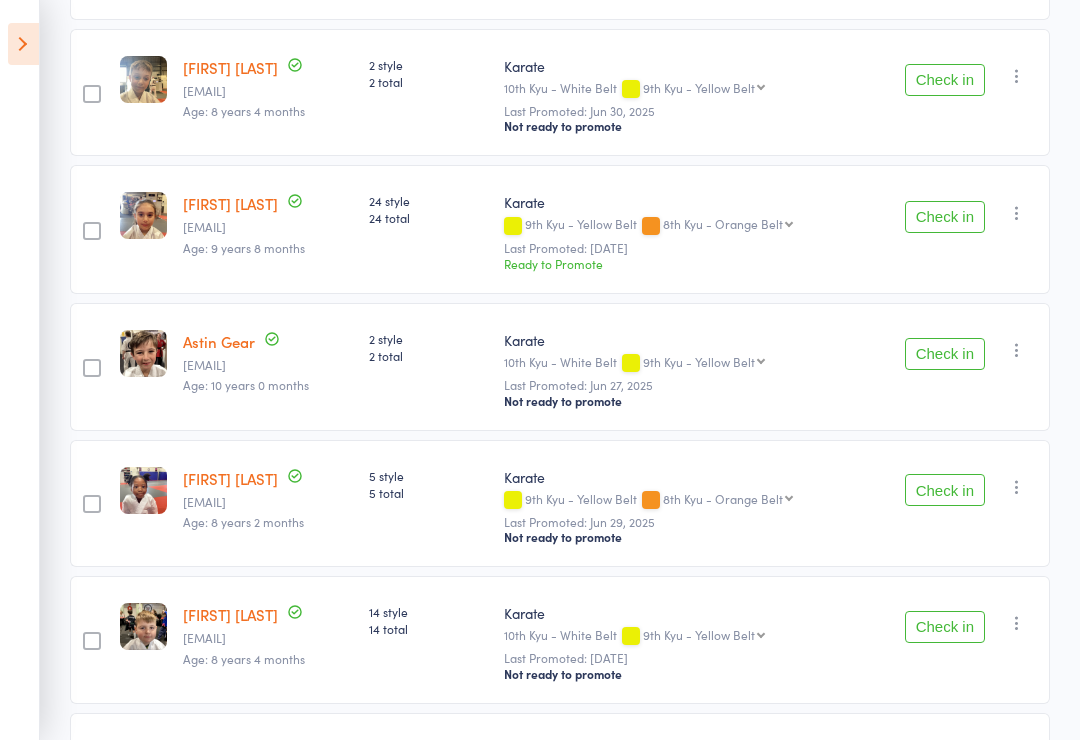 click on "Check in" at bounding box center [945, 217] 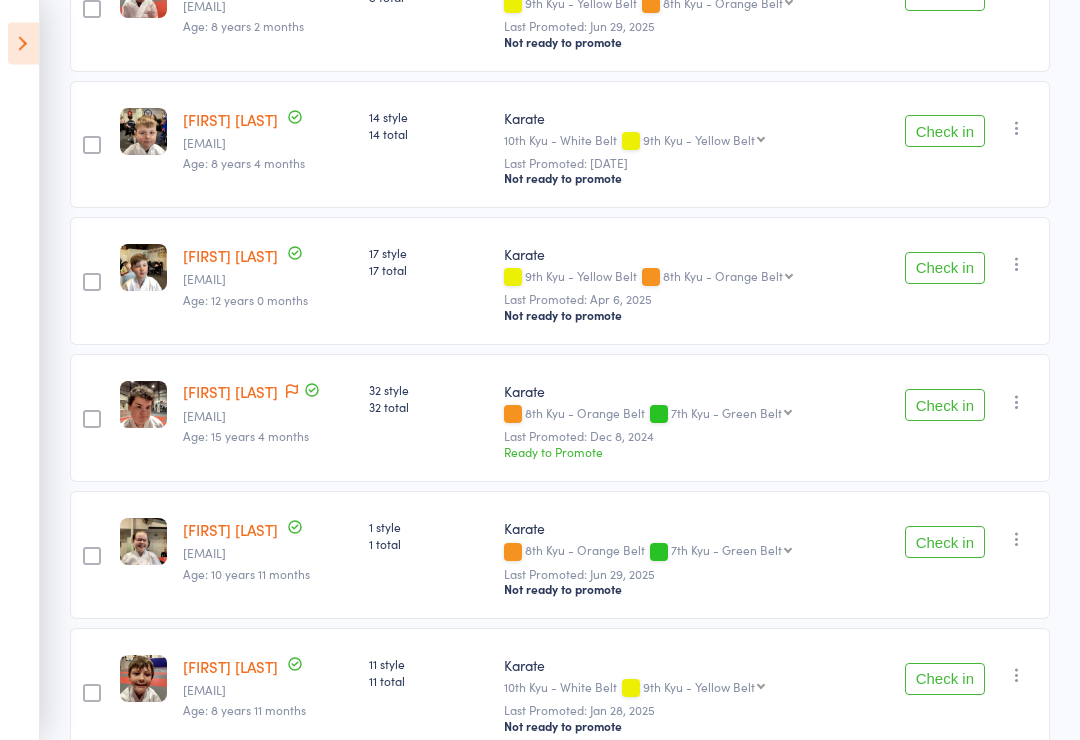 scroll, scrollTop: 1196, scrollLeft: 0, axis: vertical 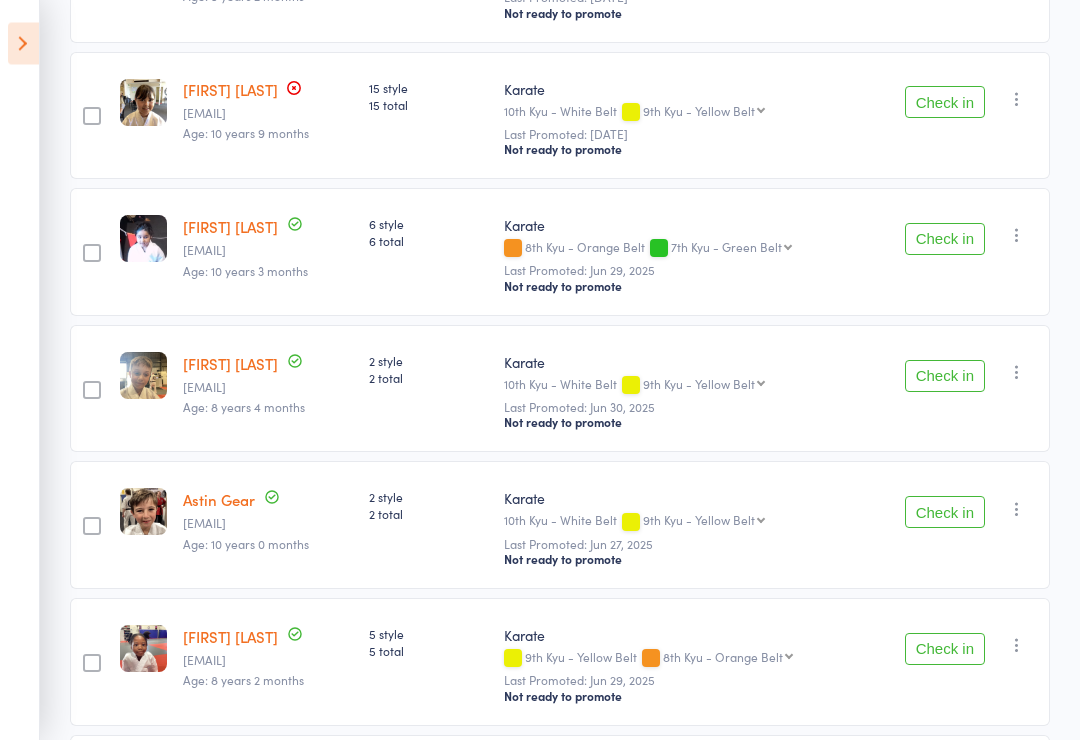 click on "Check in" at bounding box center (945, 377) 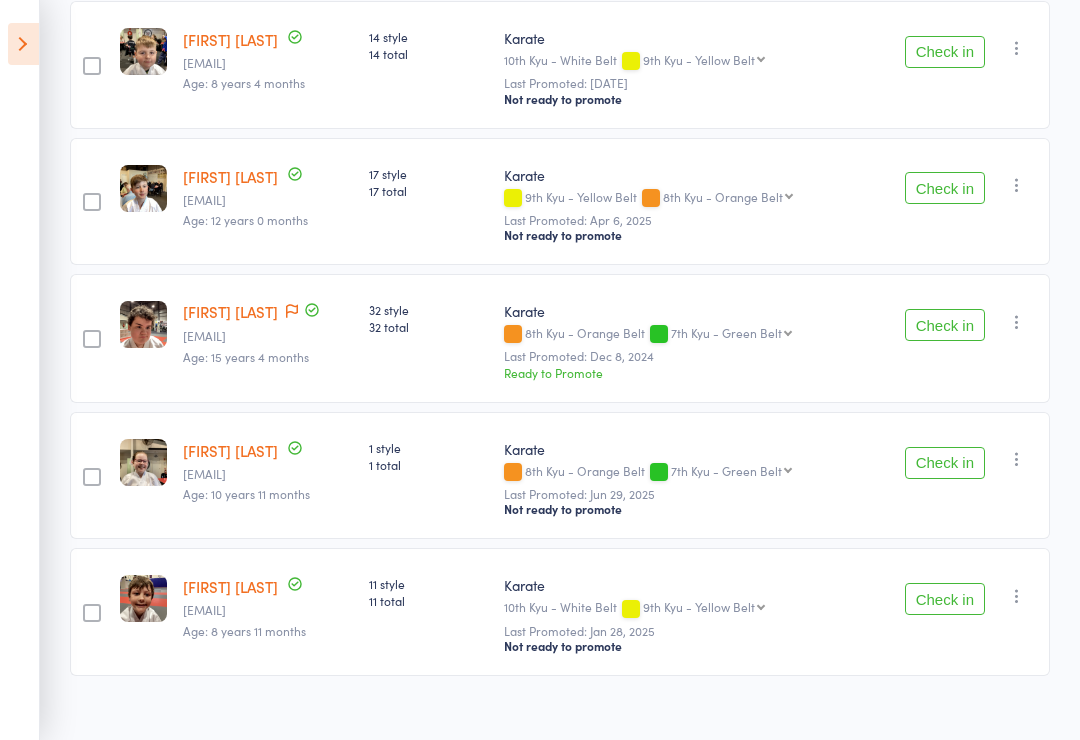 scroll, scrollTop: 1059, scrollLeft: 0, axis: vertical 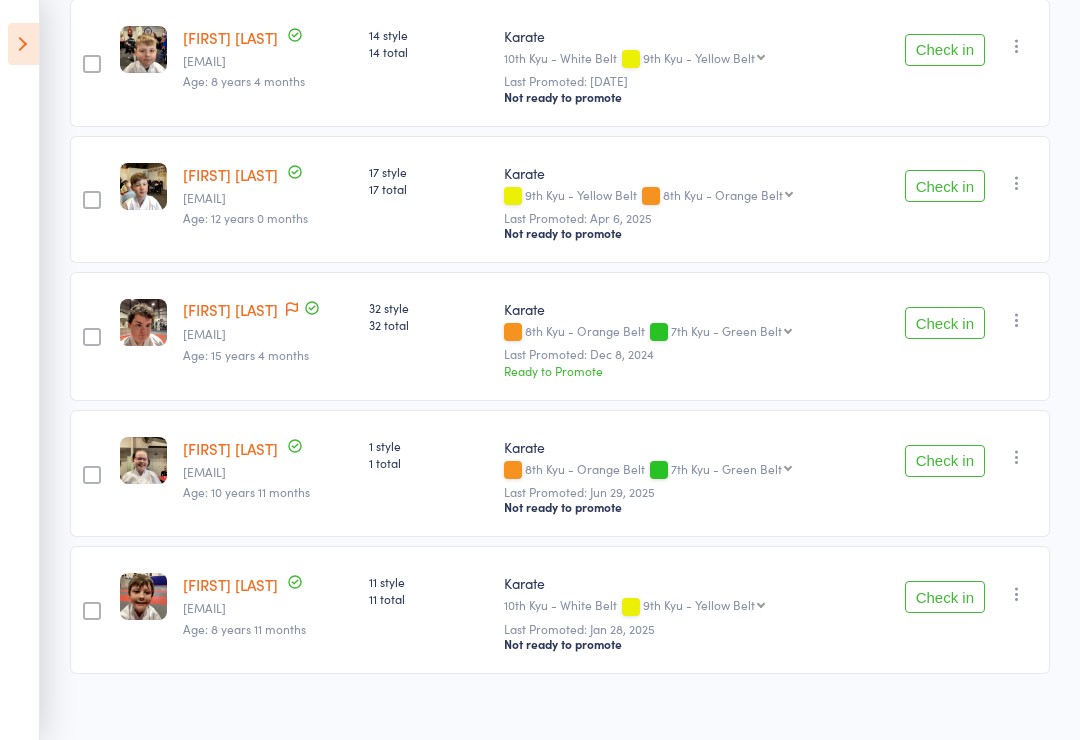 click on "Check in" at bounding box center (945, 461) 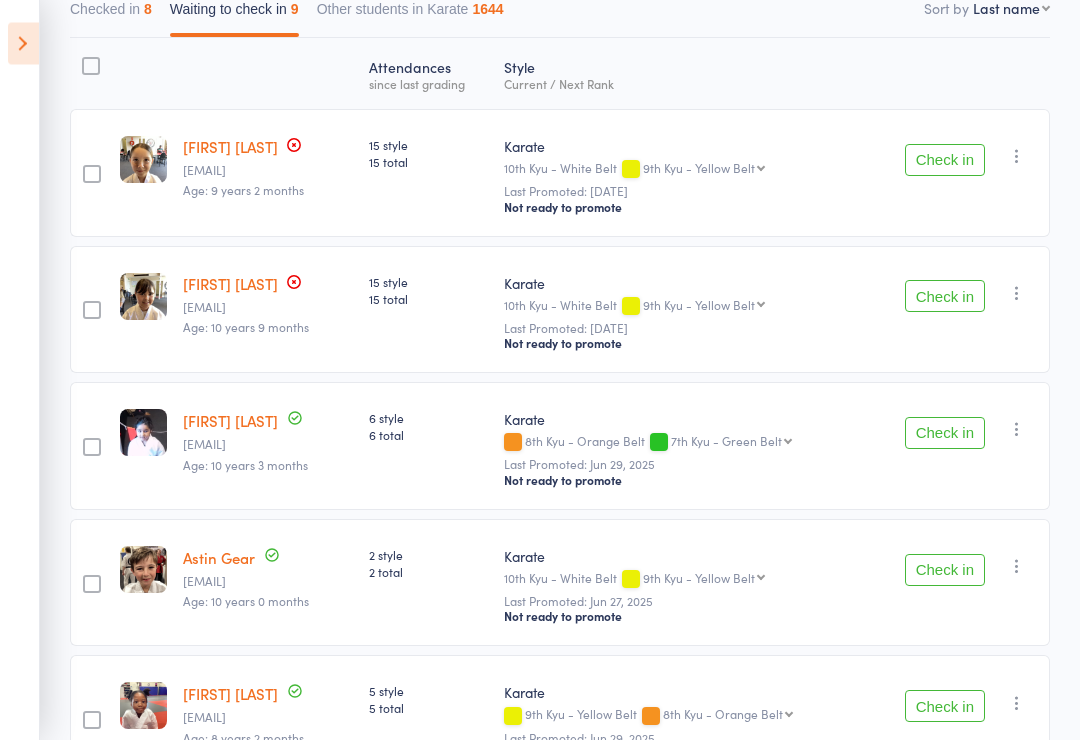 scroll, scrollTop: 0, scrollLeft: 0, axis: both 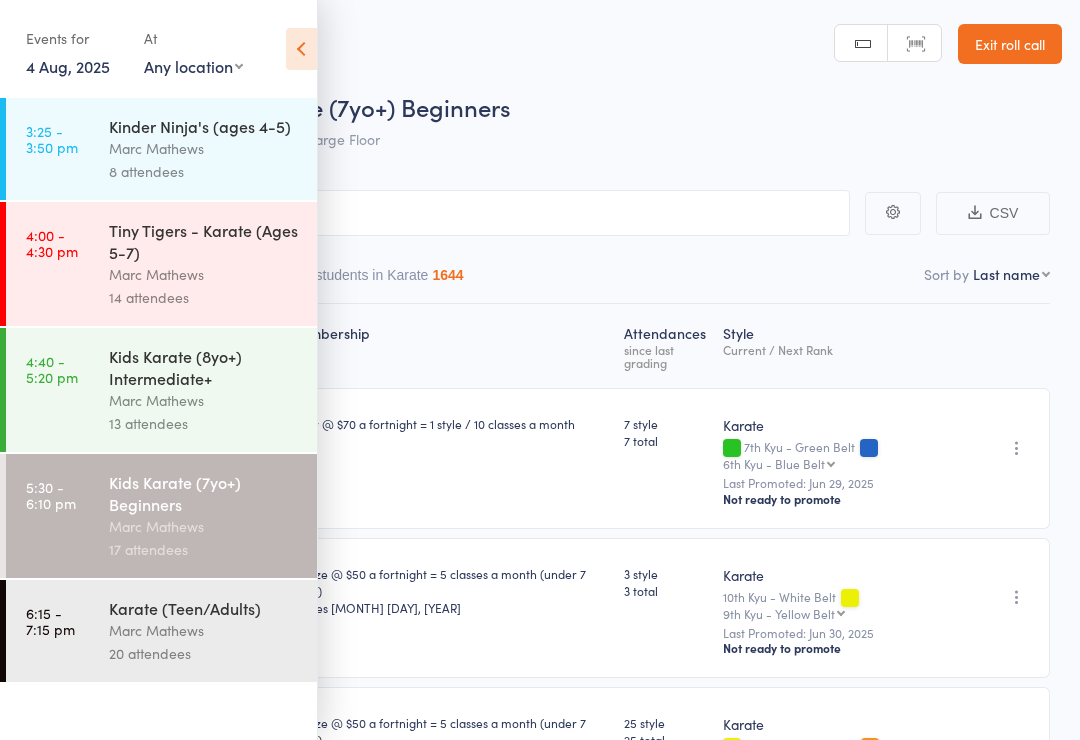 click at bounding box center [301, 49] 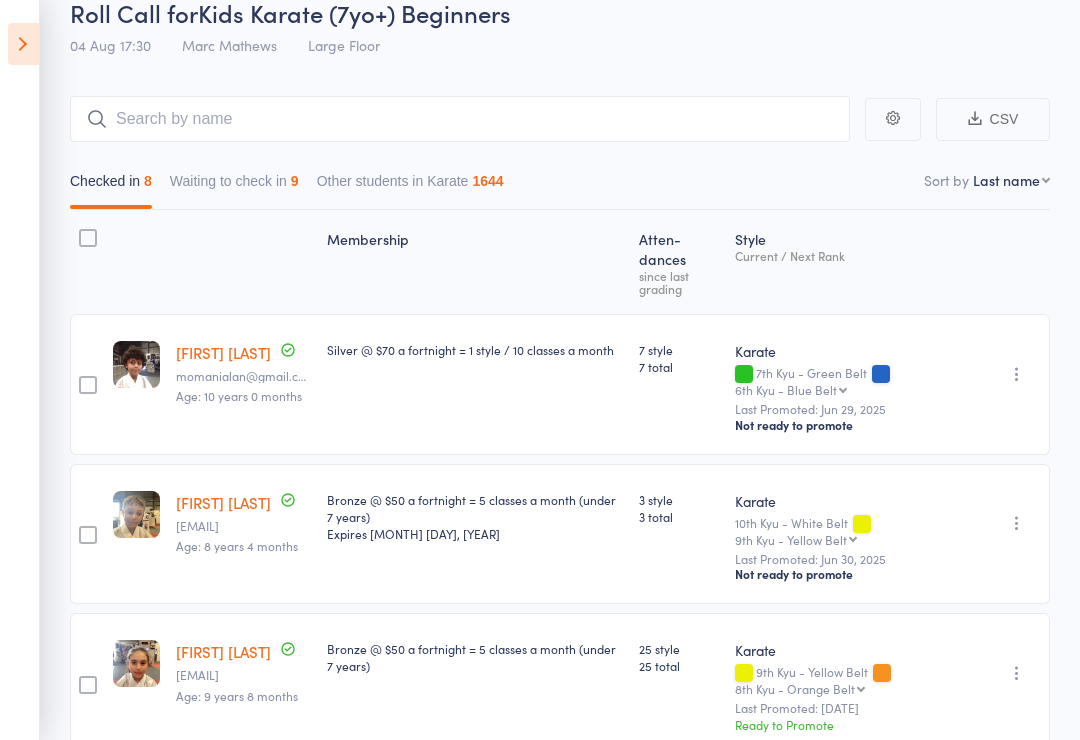 scroll, scrollTop: 271, scrollLeft: 0, axis: vertical 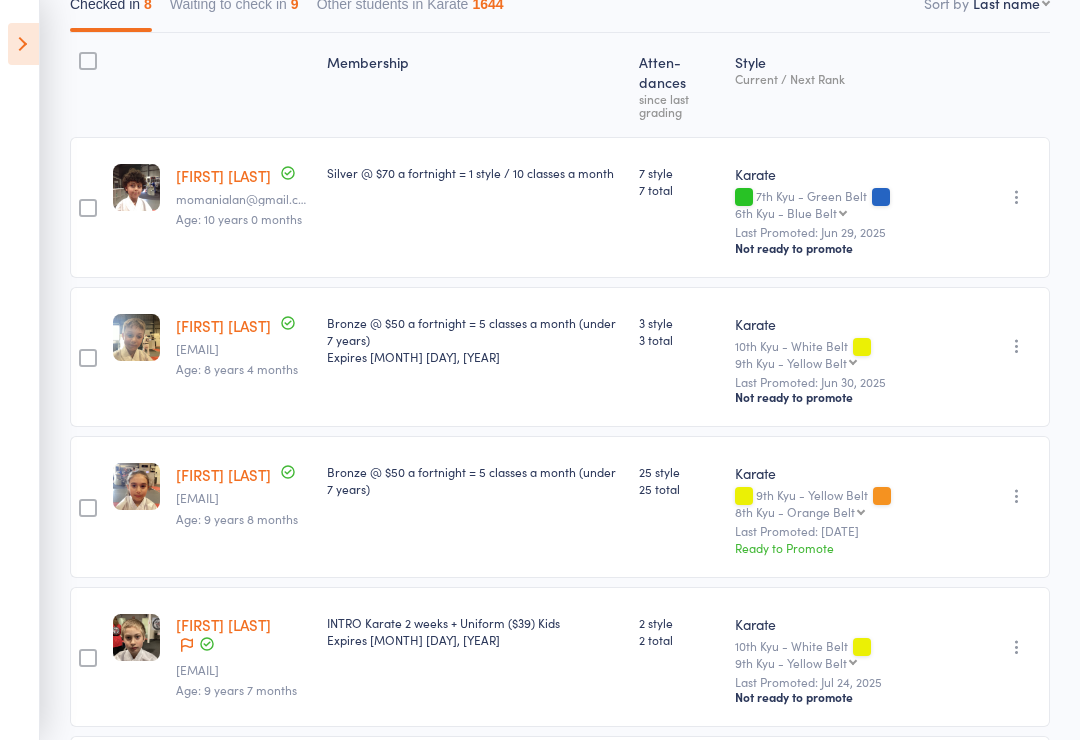 click on "Waiting to check in  9" at bounding box center (234, 9) 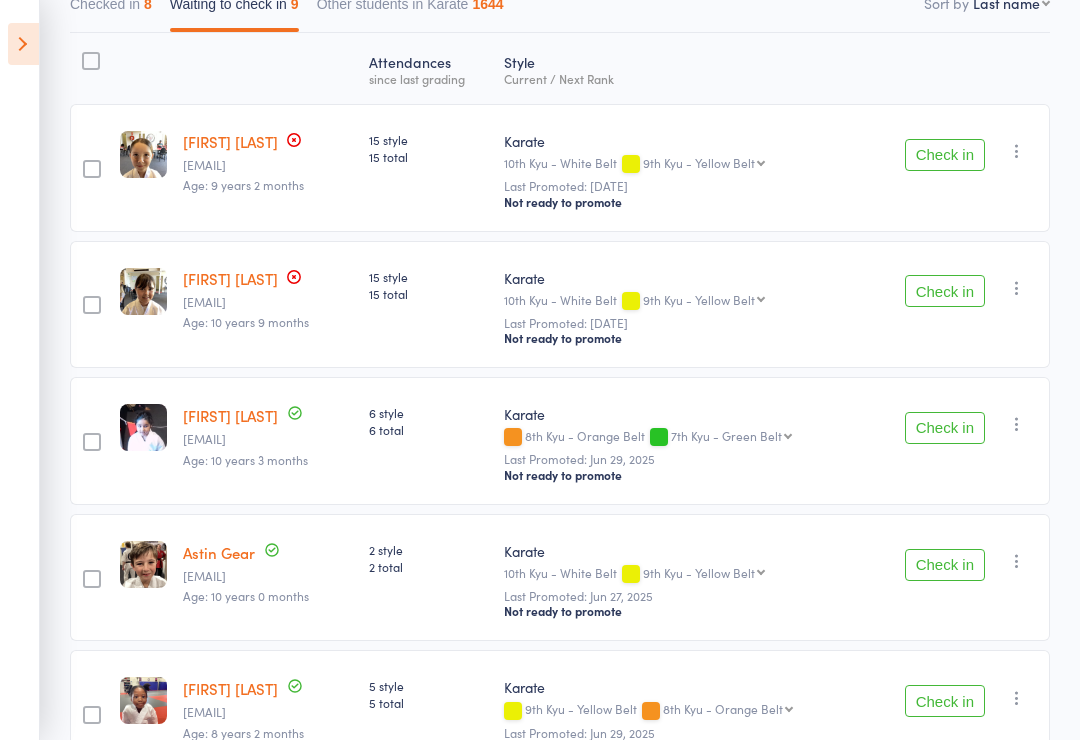 scroll, scrollTop: 275, scrollLeft: 0, axis: vertical 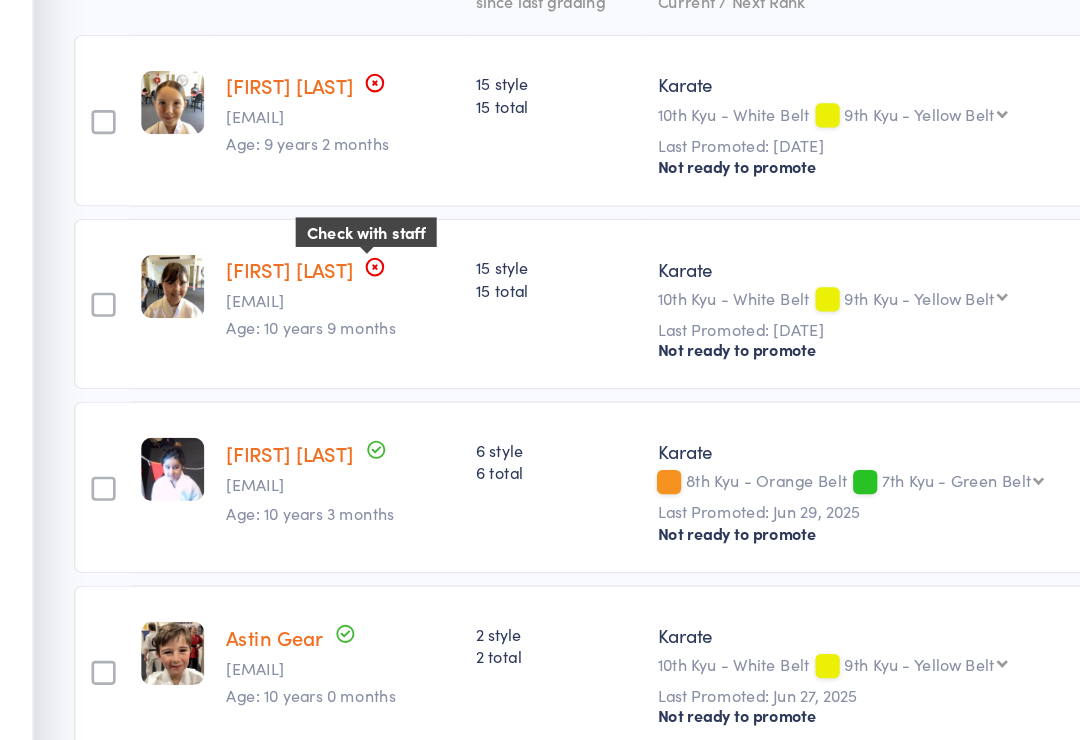 click 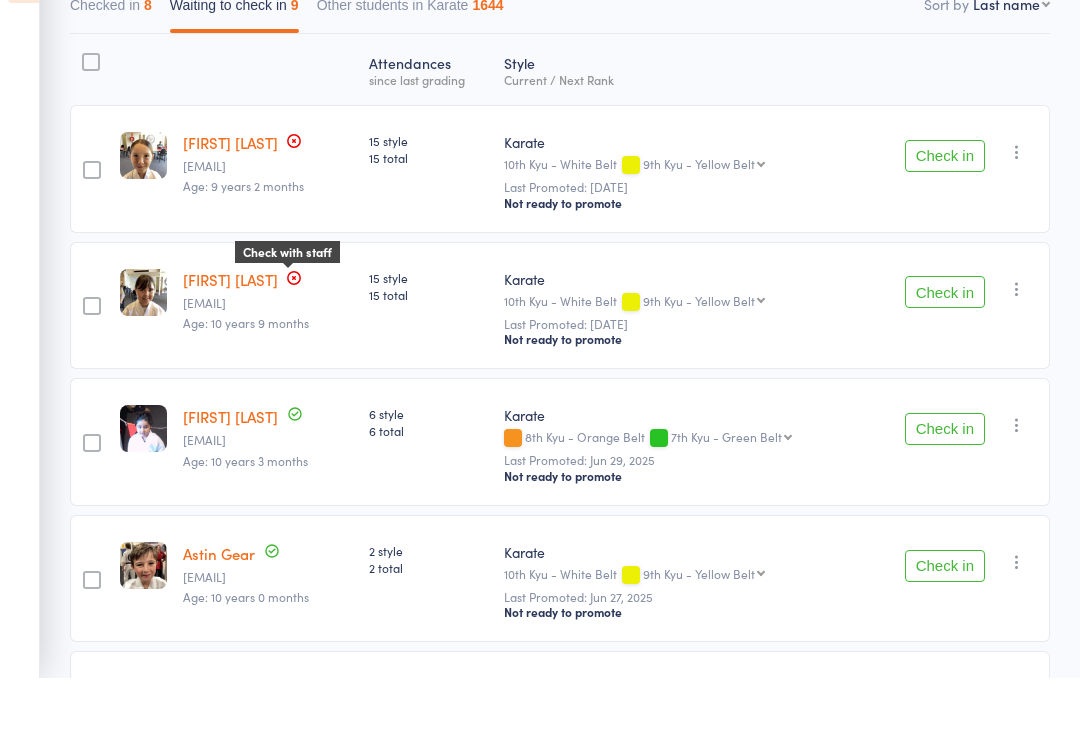 click on "Check in" at bounding box center [945, 218] 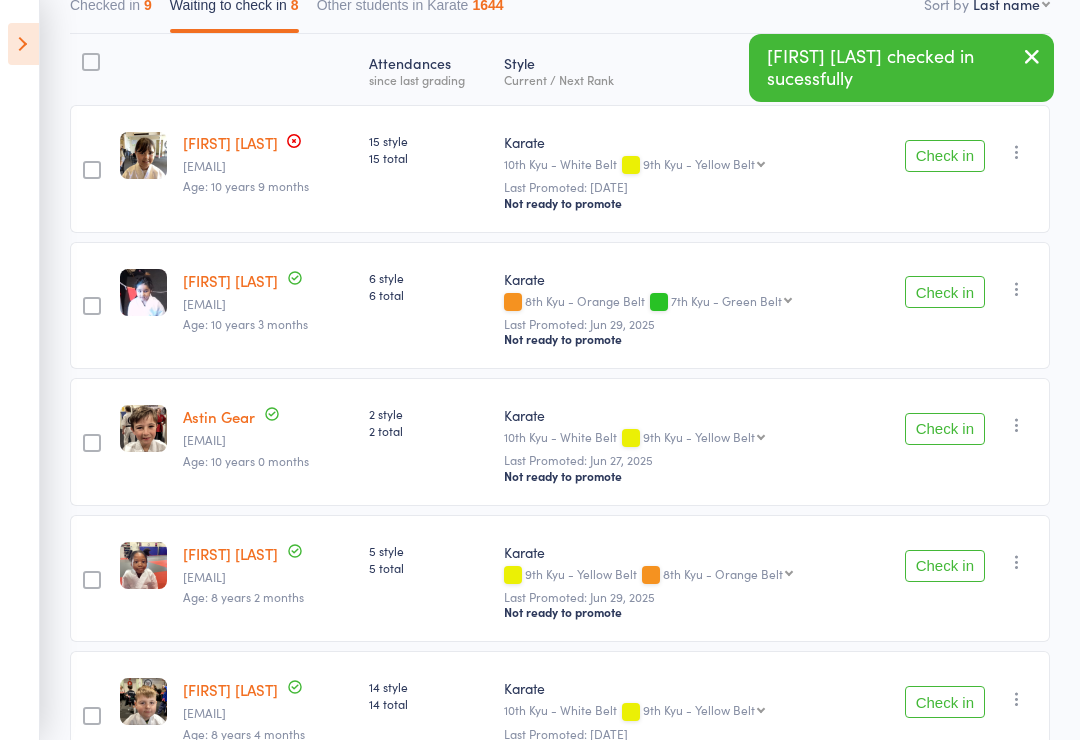 click on "Check in" at bounding box center [945, 156] 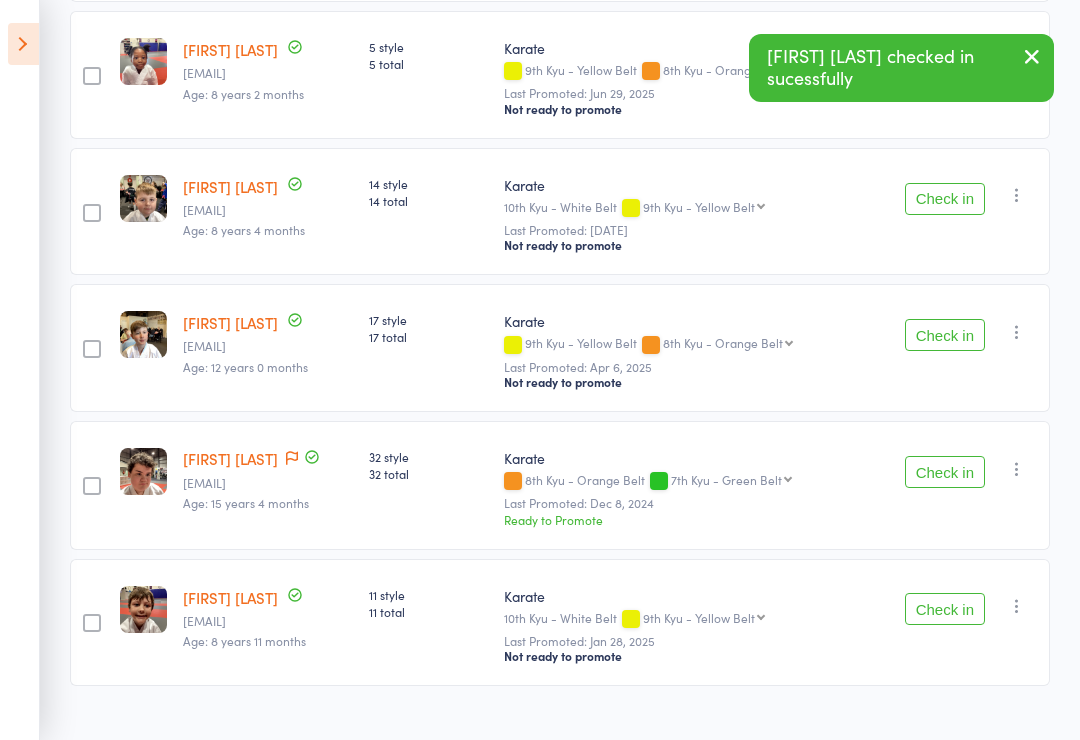 scroll, scrollTop: 647, scrollLeft: 0, axis: vertical 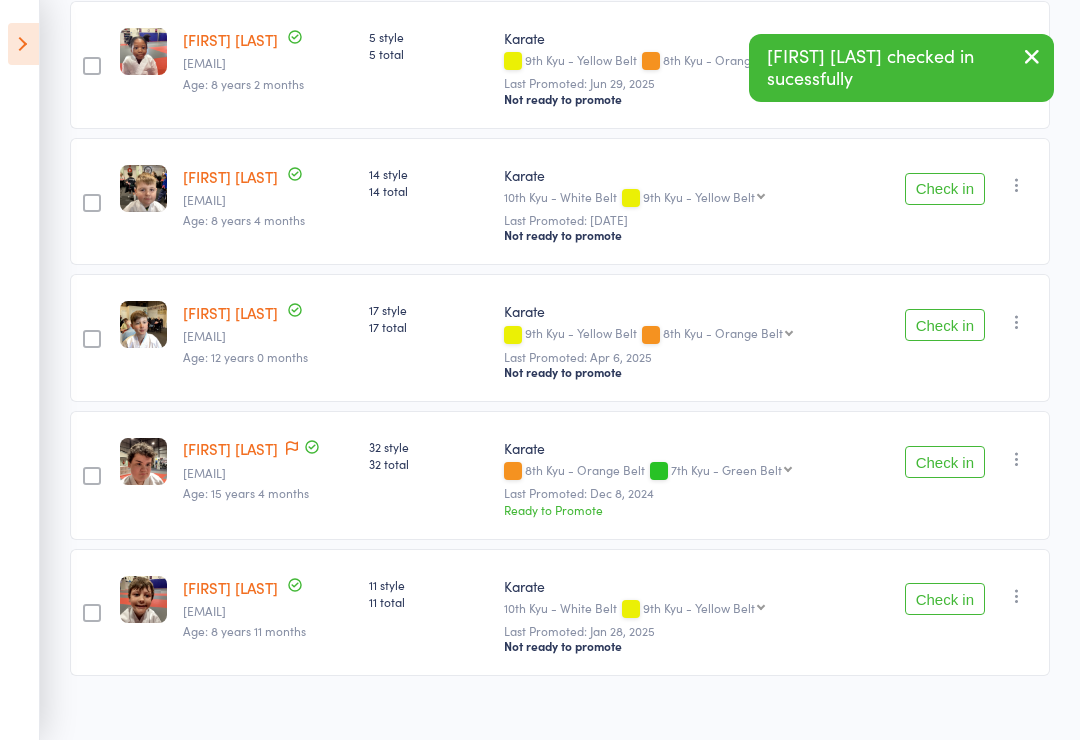 click on "Check in" at bounding box center (945, 599) 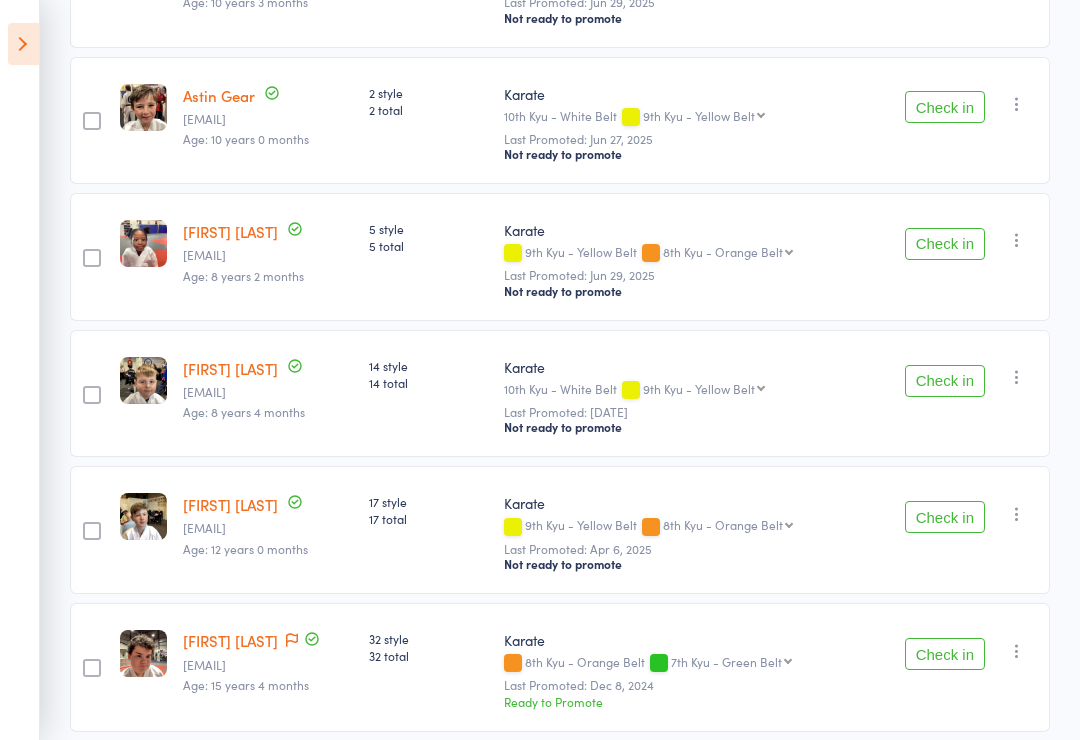 scroll, scrollTop: 459, scrollLeft: 0, axis: vertical 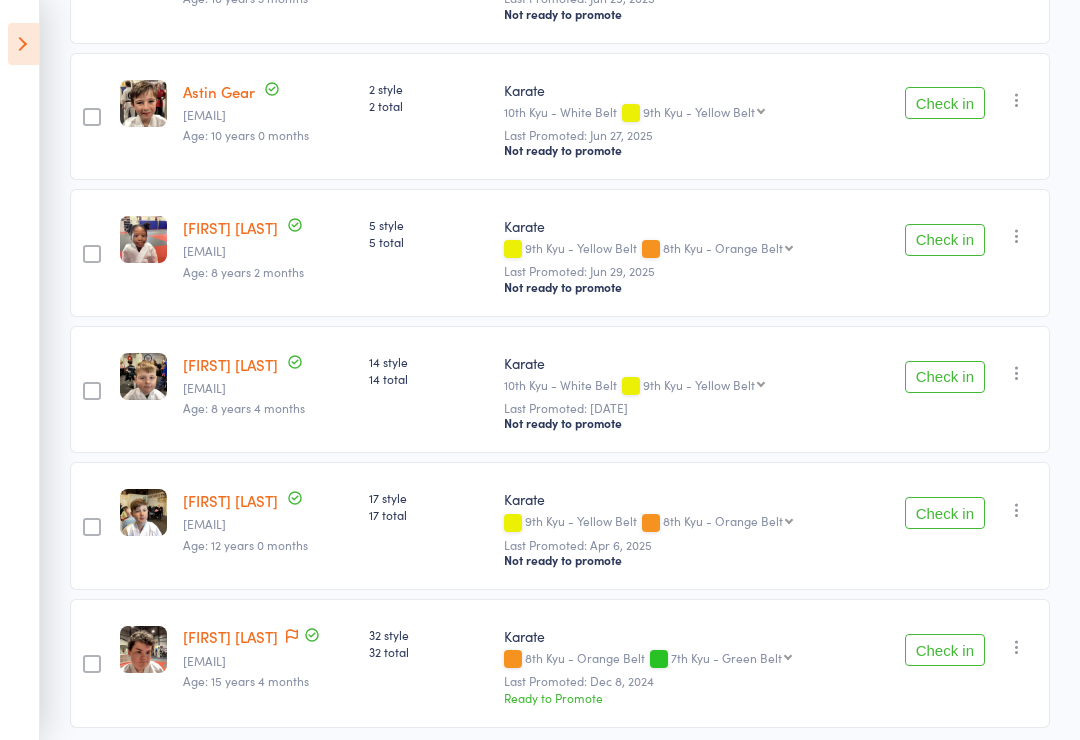 click on "Check in" at bounding box center (945, 240) 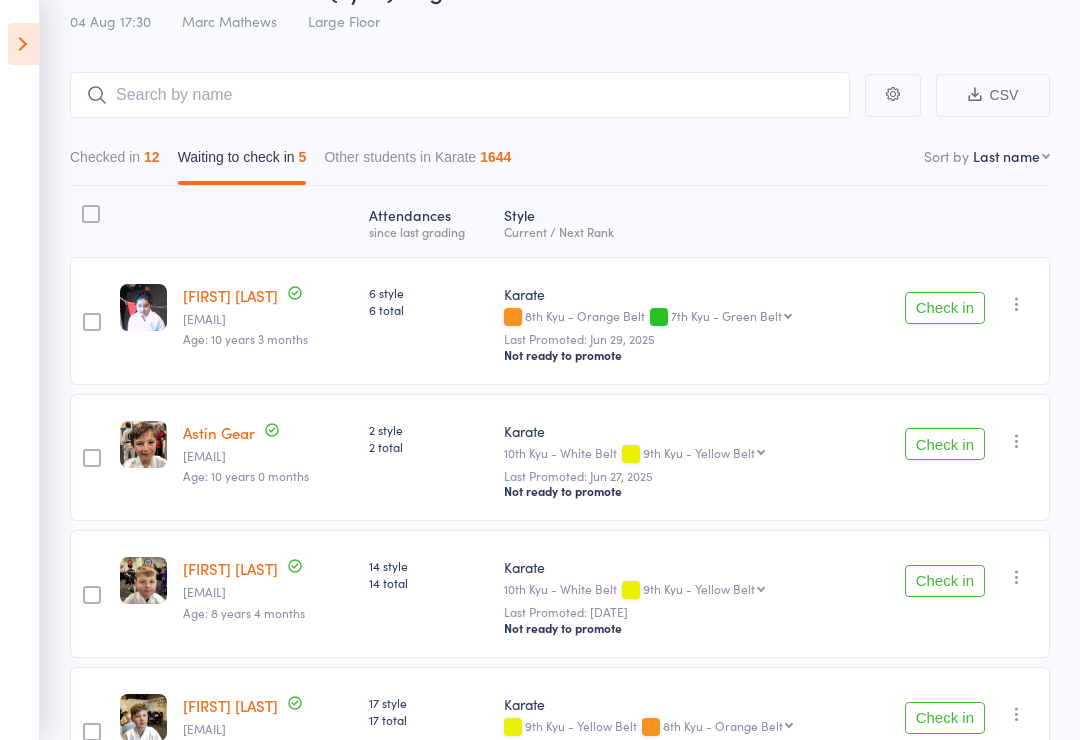 scroll, scrollTop: 119, scrollLeft: 0, axis: vertical 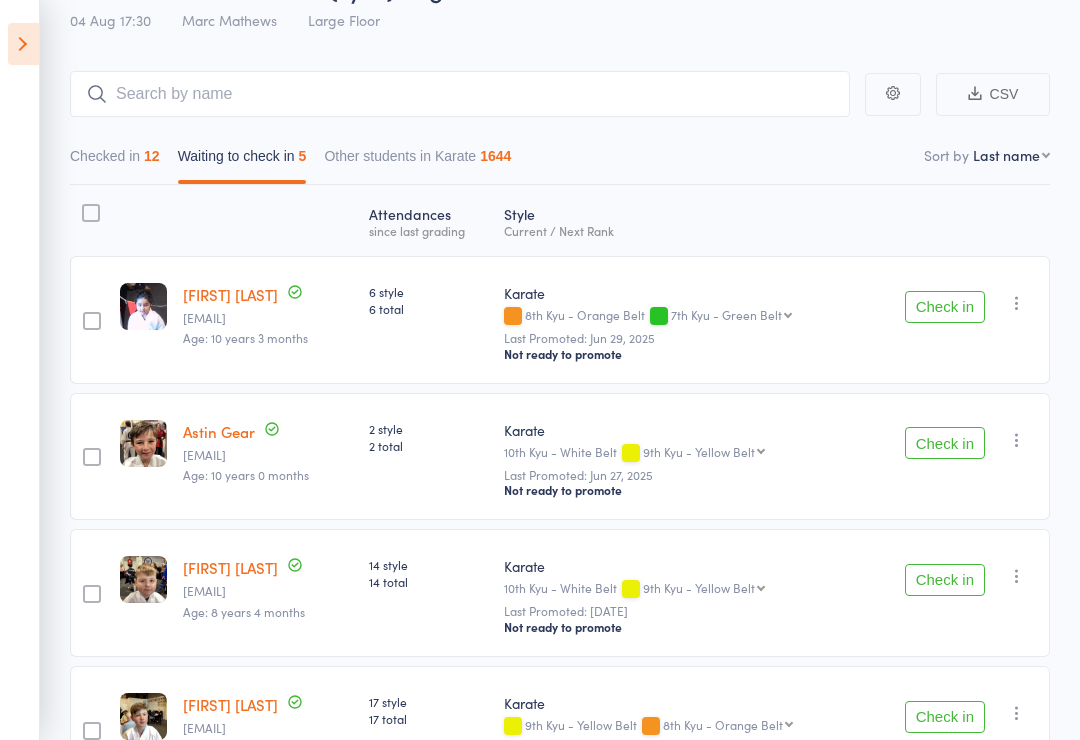click on "Events for 4 Aug, 2025 4 Aug, 2025
August 2025
Sun Mon Tue Wed Thu Fri Sat
31
27
28
29
30
31
01
02
32
03
04
05
06
07
08
09
33
10
11
12
13
14
15
16
34
17
18
19
20
21
22
23
35
24
25
26
27
28
29
30" at bounding box center [20, 370] 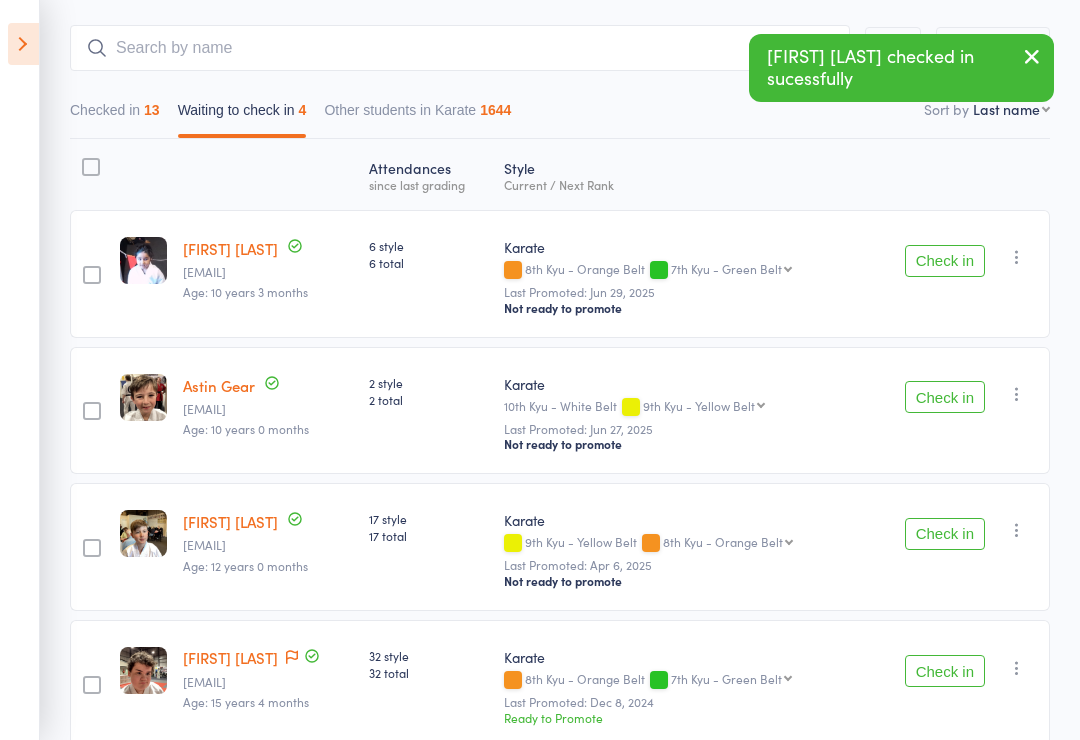 scroll, scrollTop: 236, scrollLeft: 0, axis: vertical 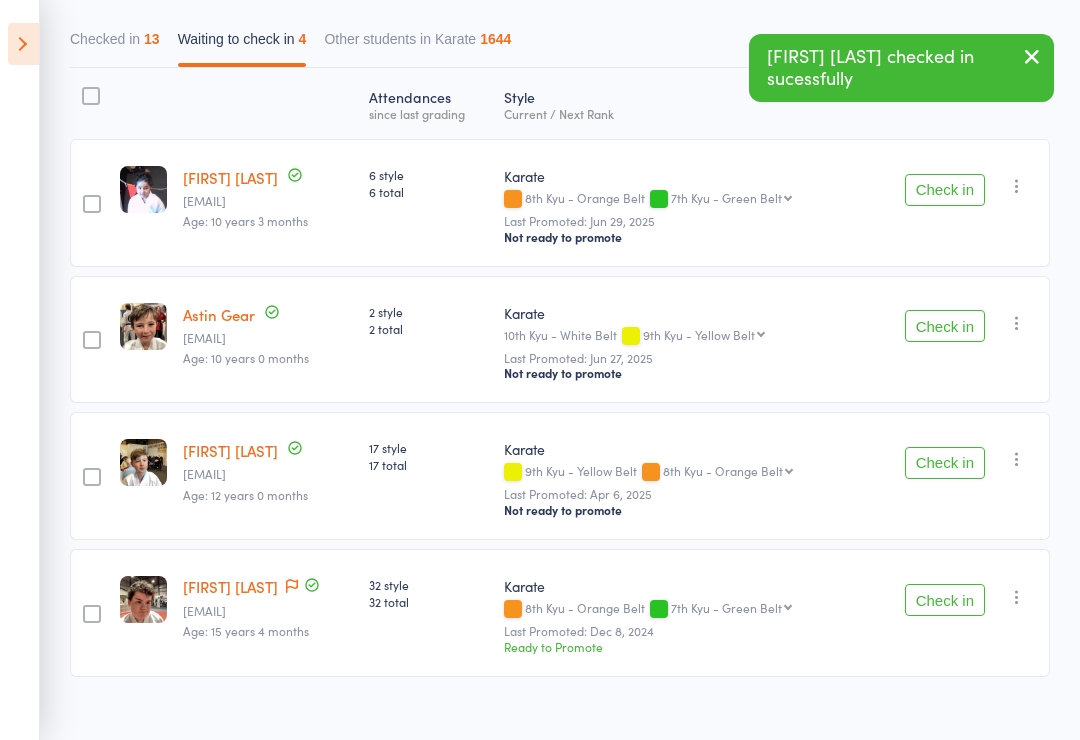 click on "Check in" at bounding box center [945, 600] 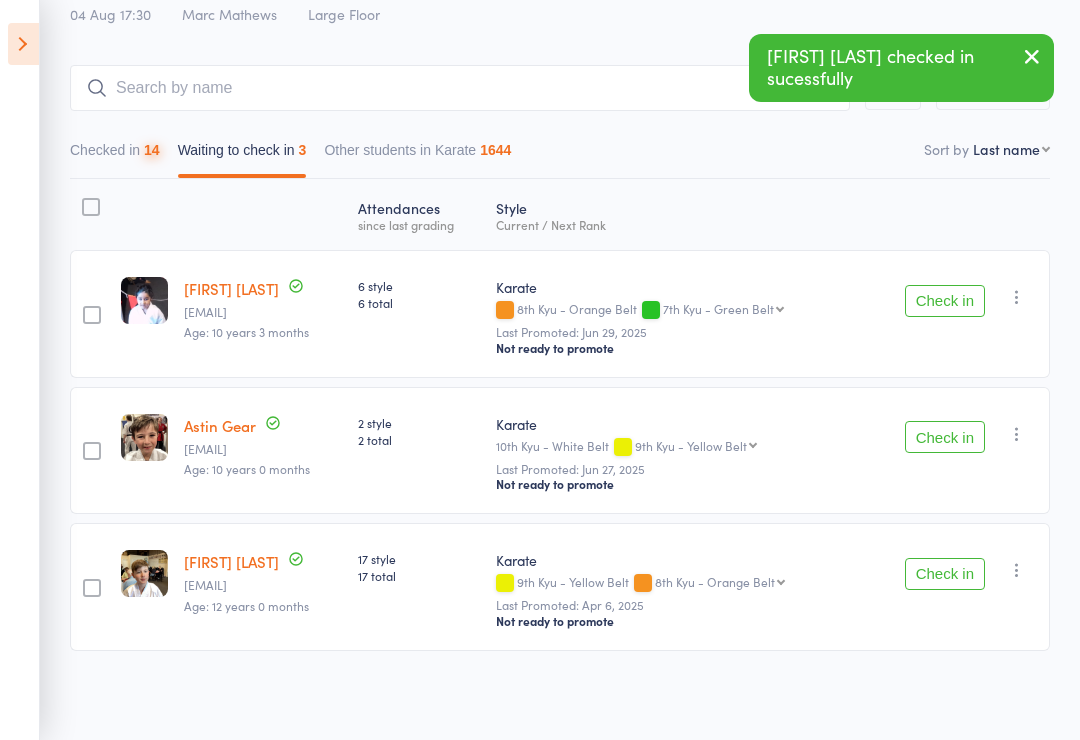 scroll, scrollTop: 99, scrollLeft: 0, axis: vertical 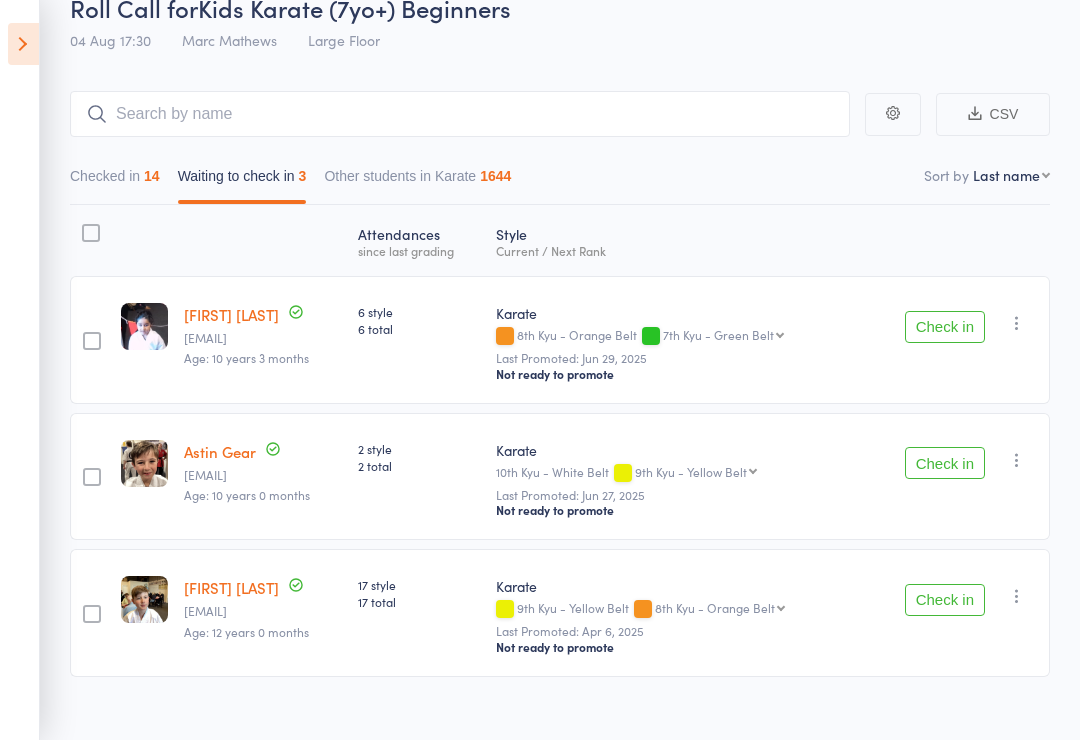 click on "Check in" at bounding box center [945, 463] 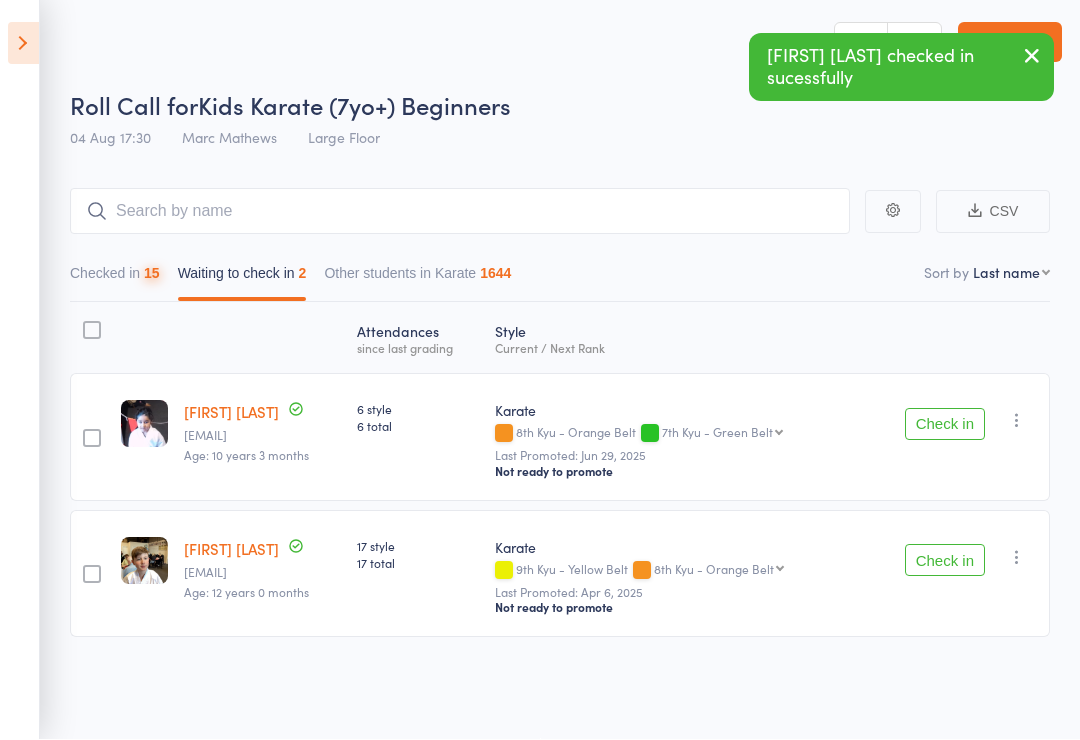 scroll, scrollTop: 14, scrollLeft: 0, axis: vertical 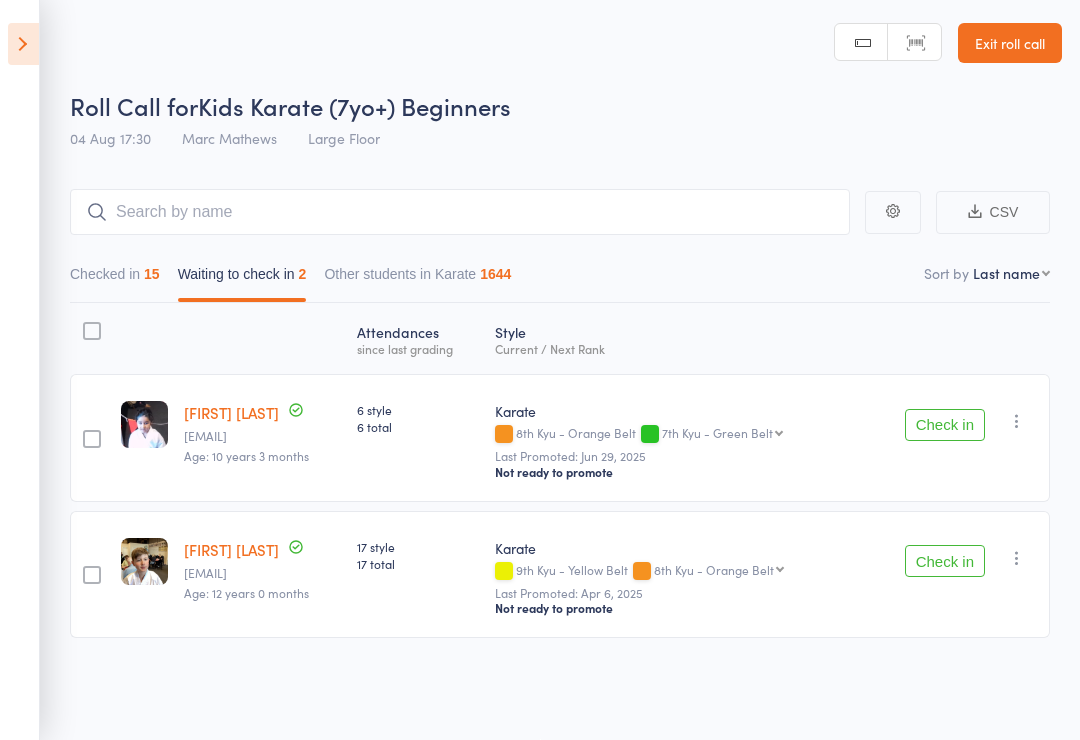 click at bounding box center [23, 44] 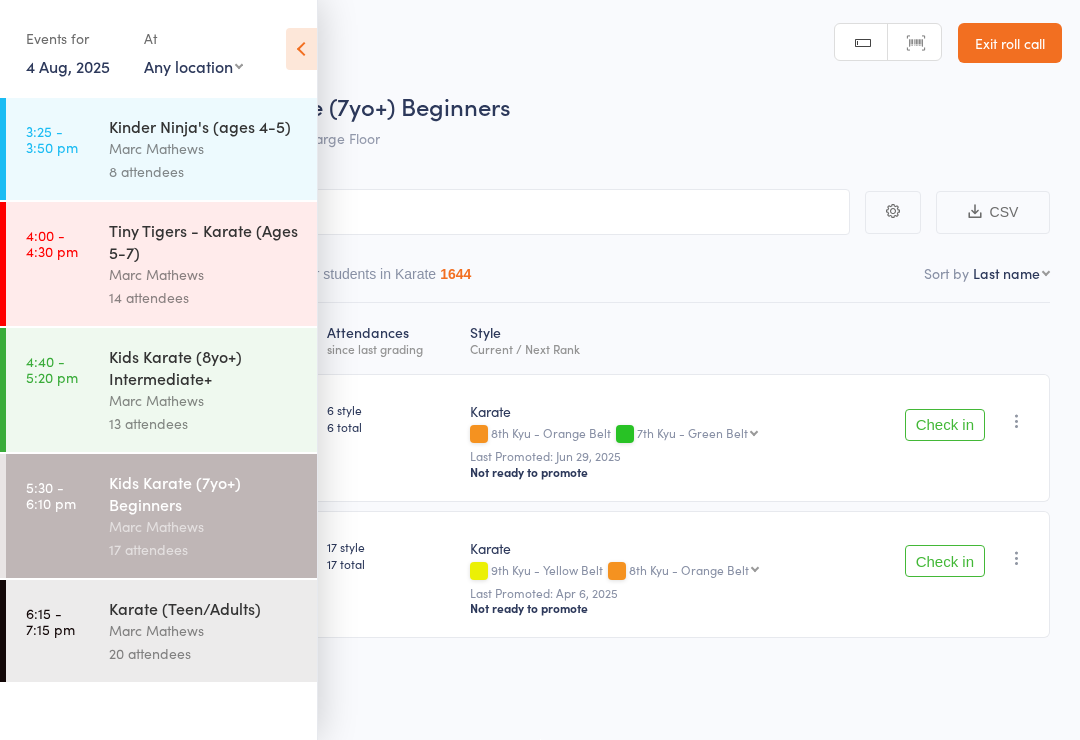 click at bounding box center [301, 49] 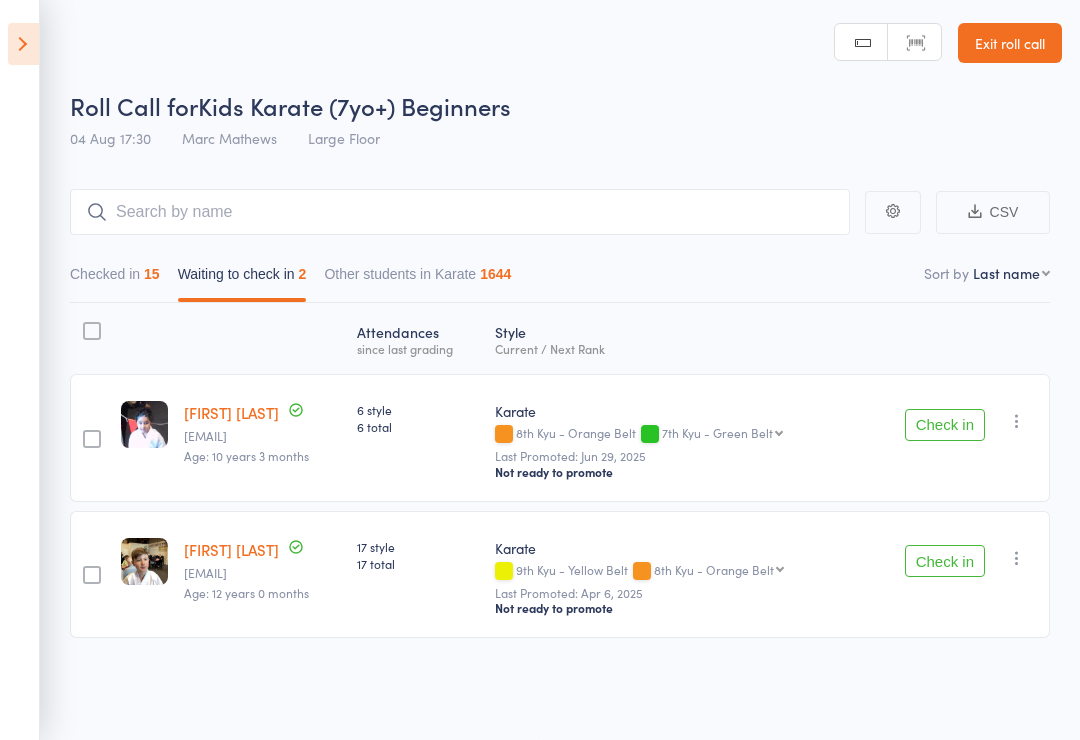 click on "Check in" at bounding box center (945, 425) 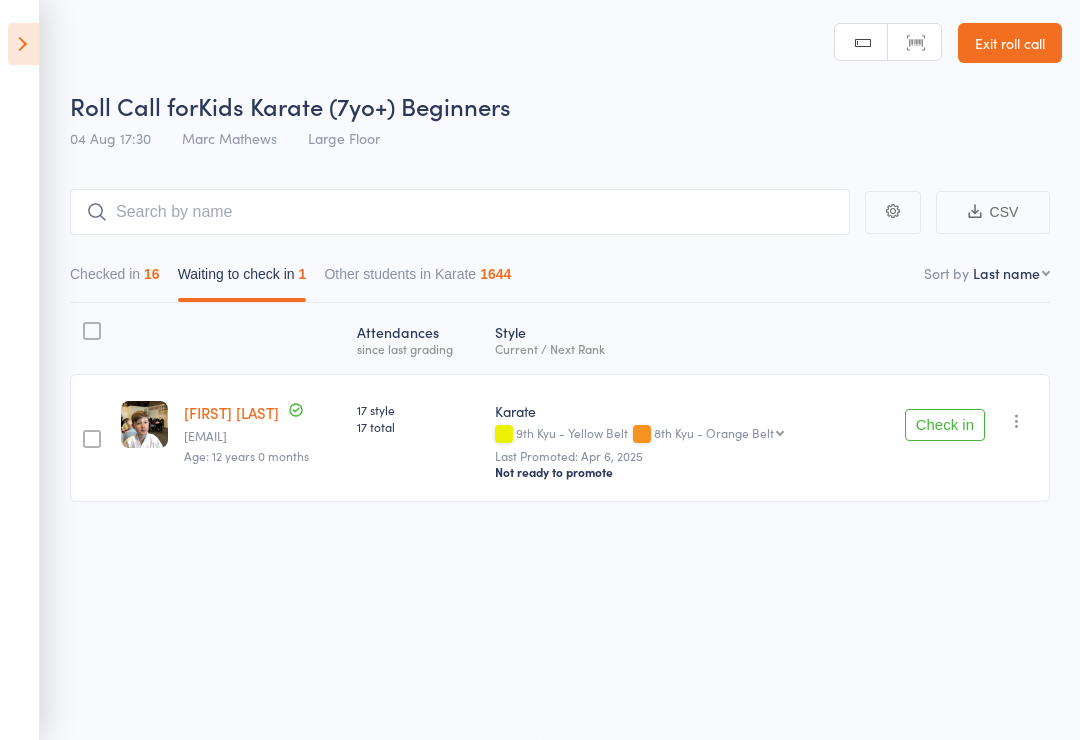 scroll, scrollTop: 0, scrollLeft: 0, axis: both 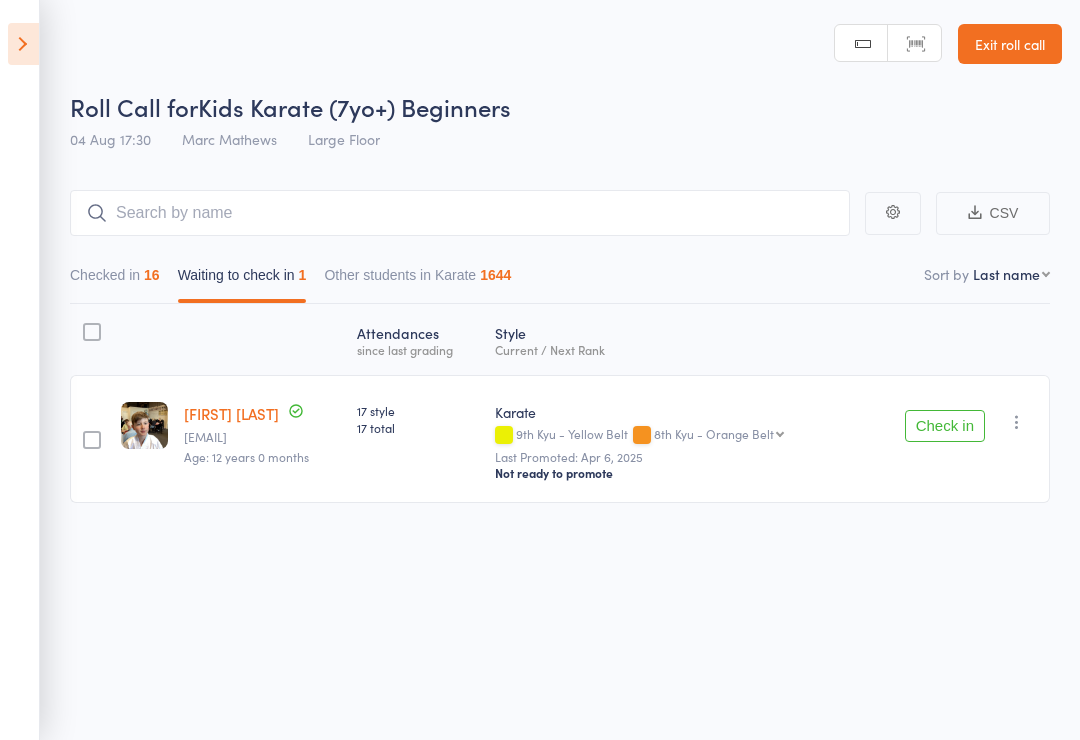 click at bounding box center [23, 44] 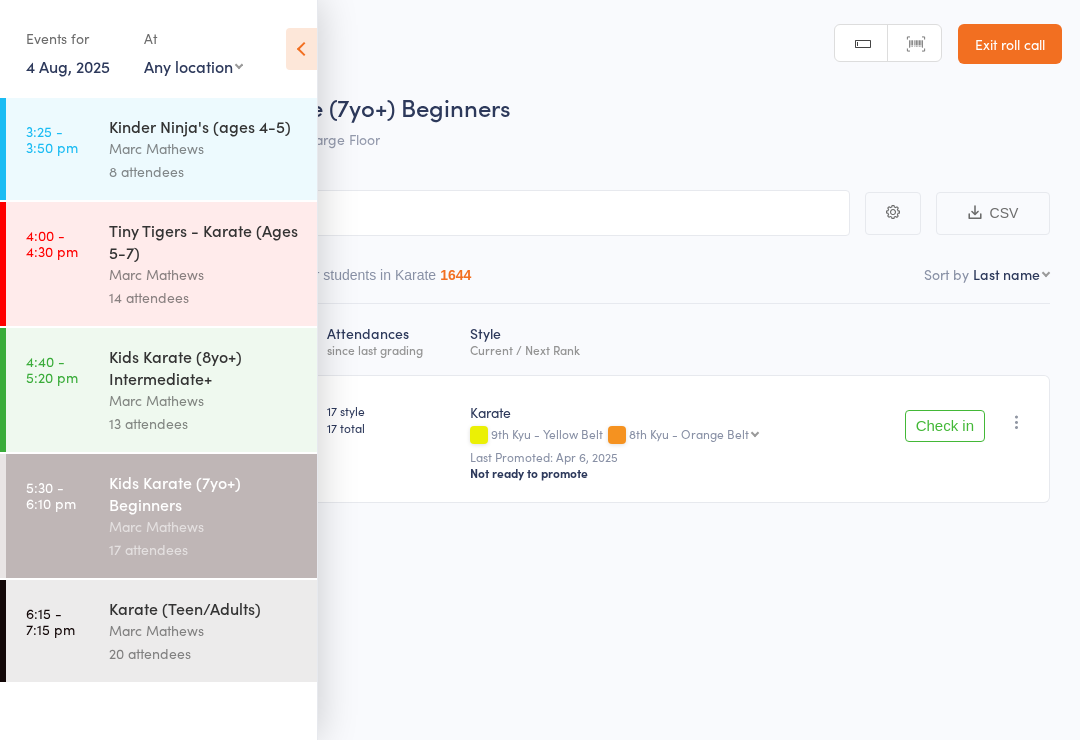 click at bounding box center [301, 49] 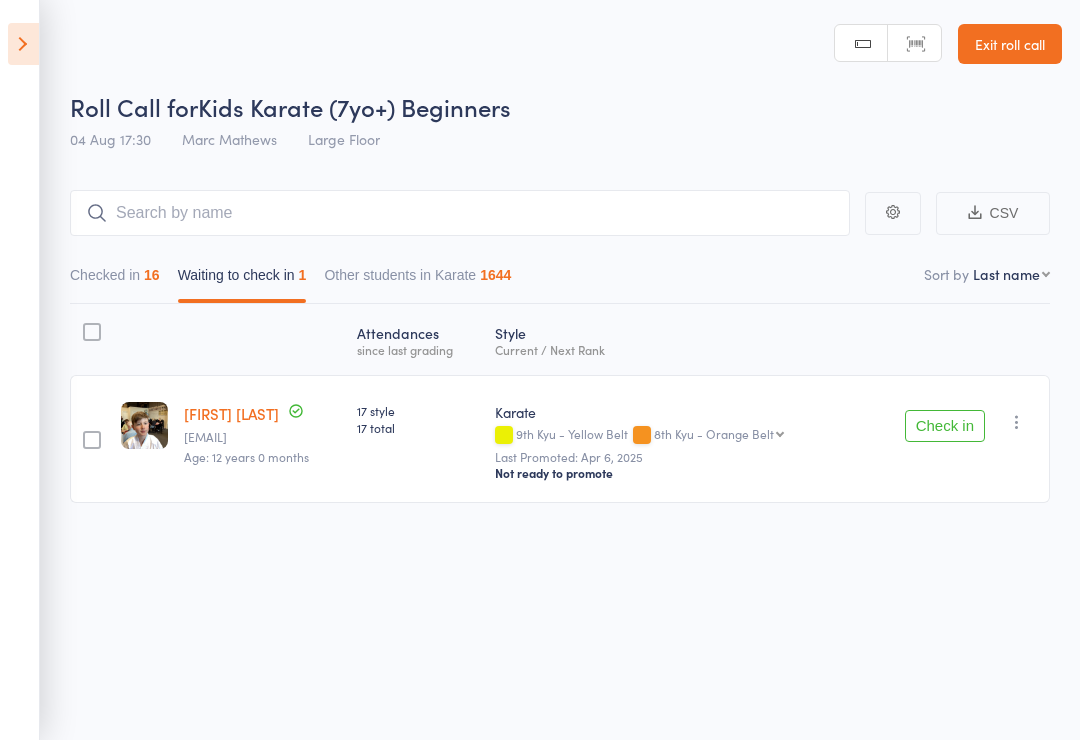 click at bounding box center [23, 44] 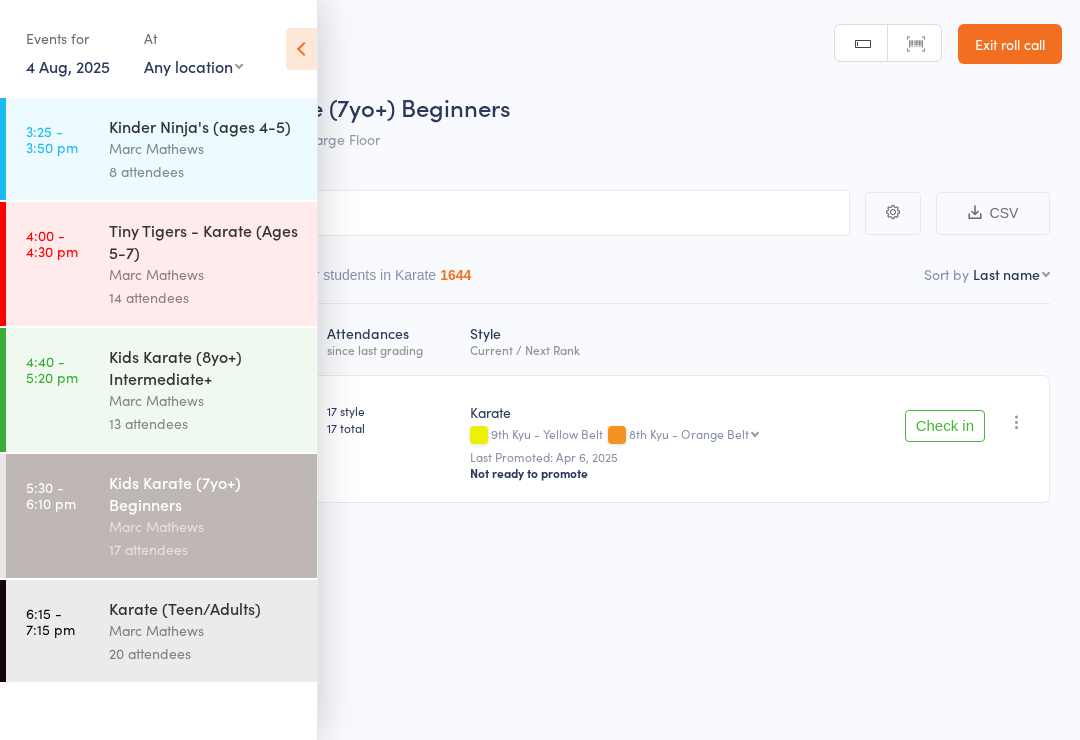 scroll, scrollTop: 14, scrollLeft: 0, axis: vertical 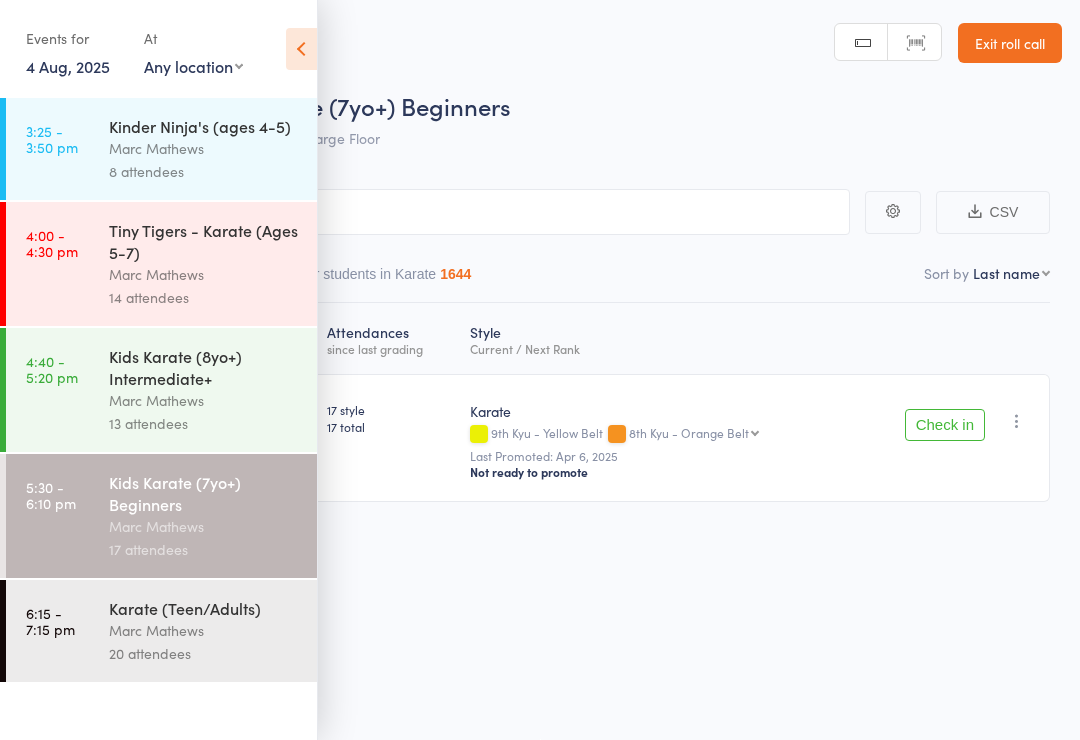 click at bounding box center [301, 49] 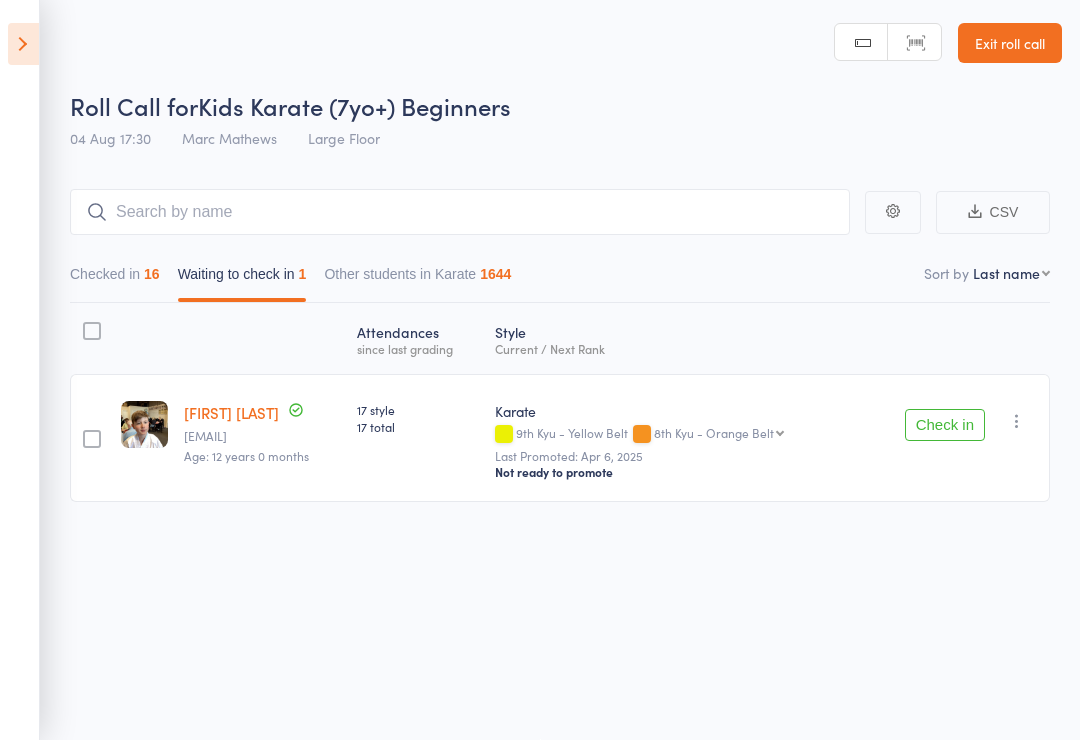 click at bounding box center (23, 44) 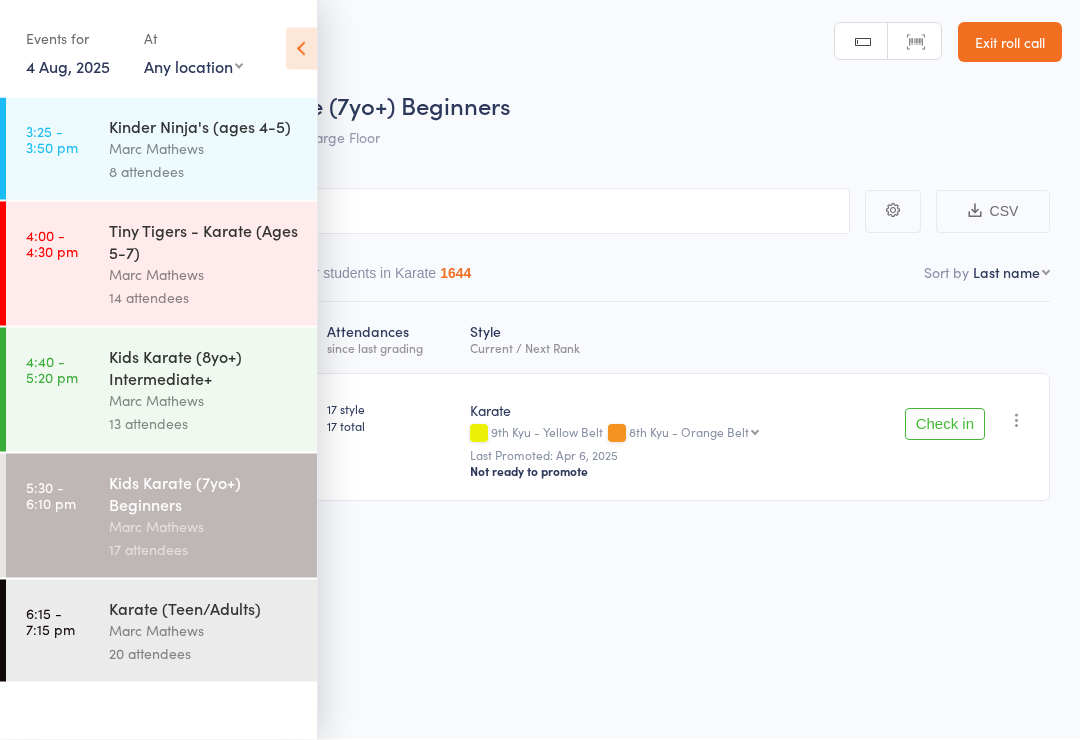 scroll, scrollTop: 0, scrollLeft: 0, axis: both 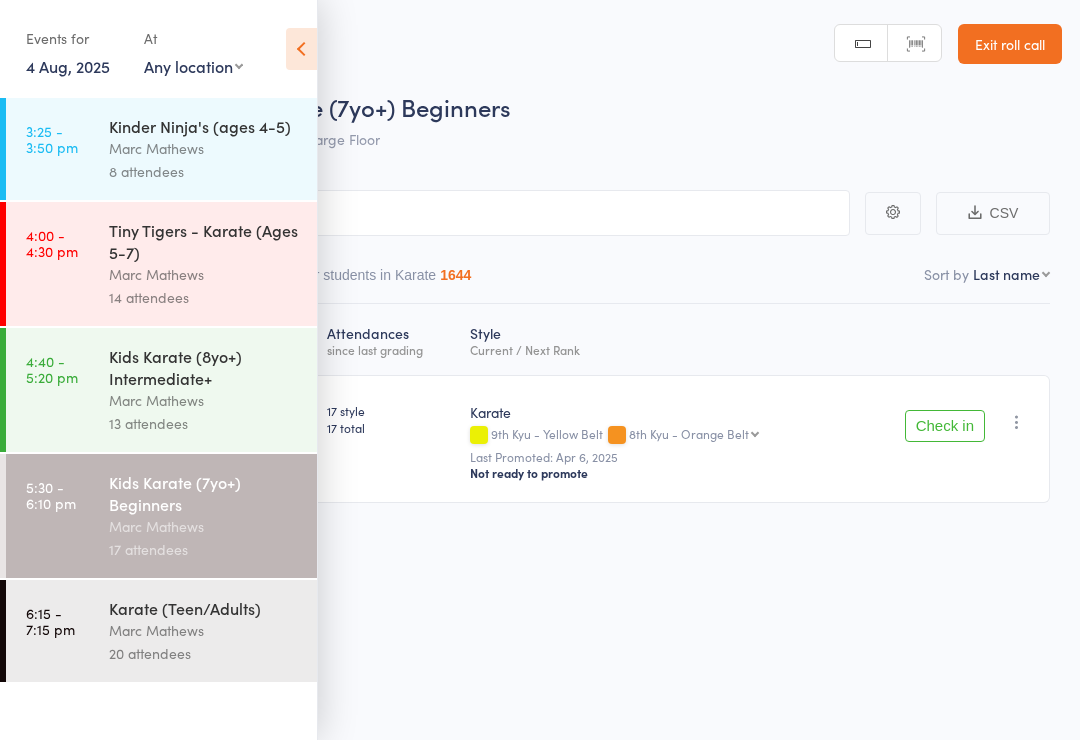 click on "4 Aug, 2025" at bounding box center (68, 66) 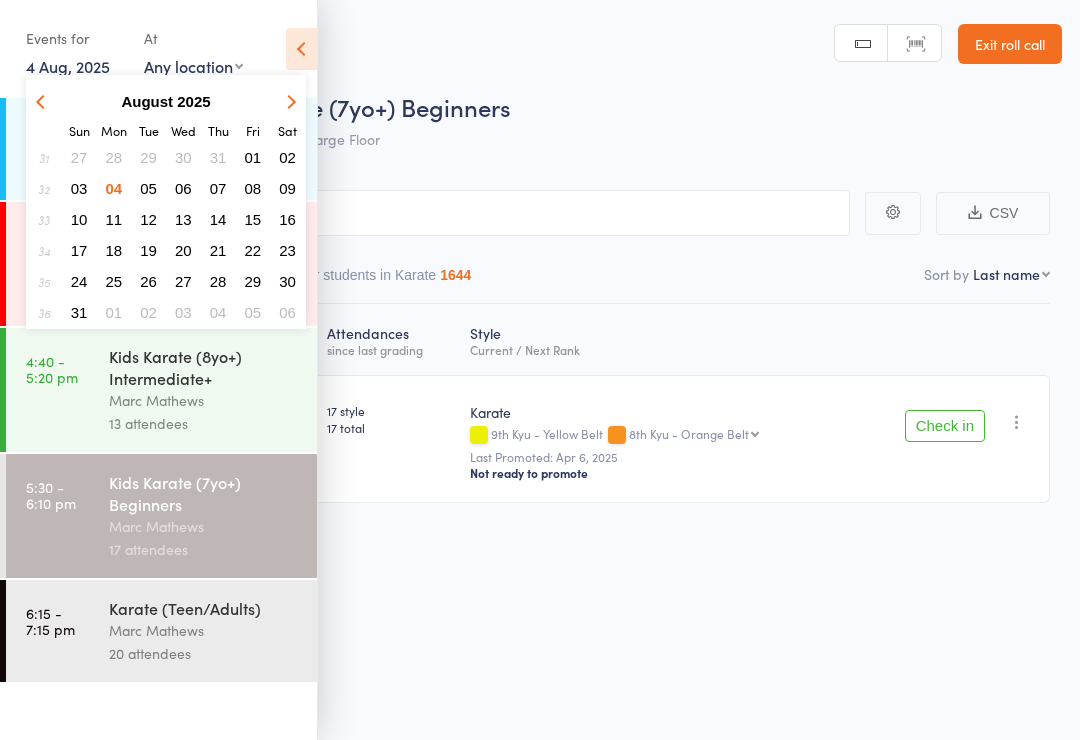 click on "07" at bounding box center [218, 188] 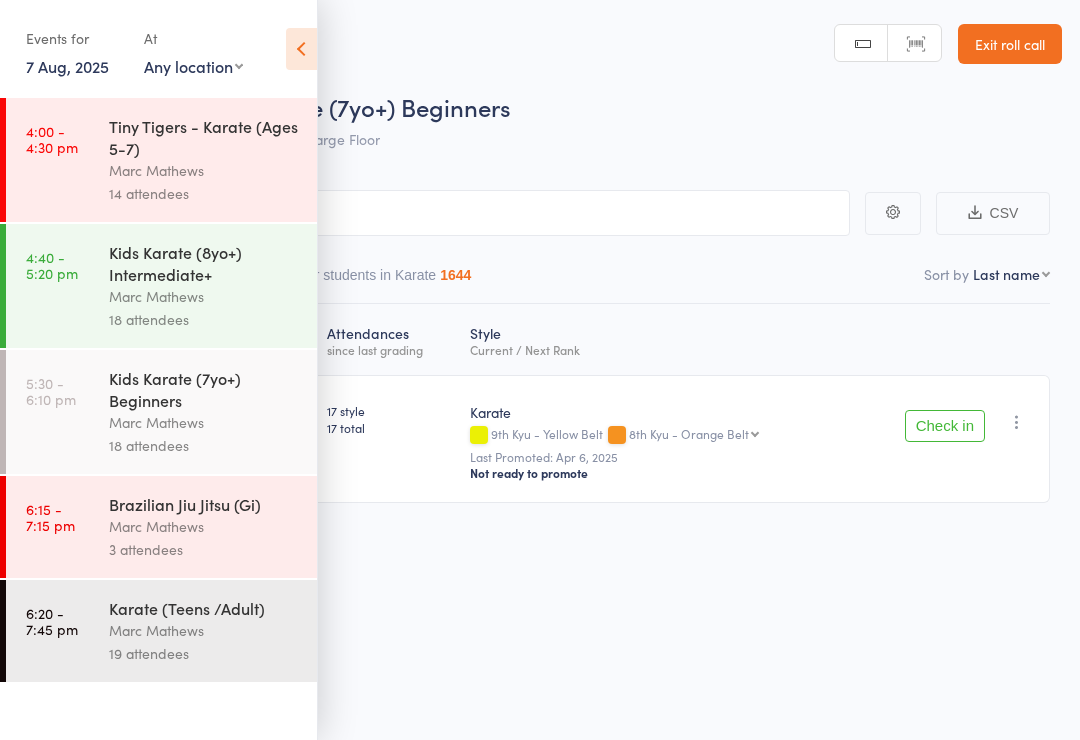 click on "Kids Karate (7yo+) Beginners" at bounding box center [204, 389] 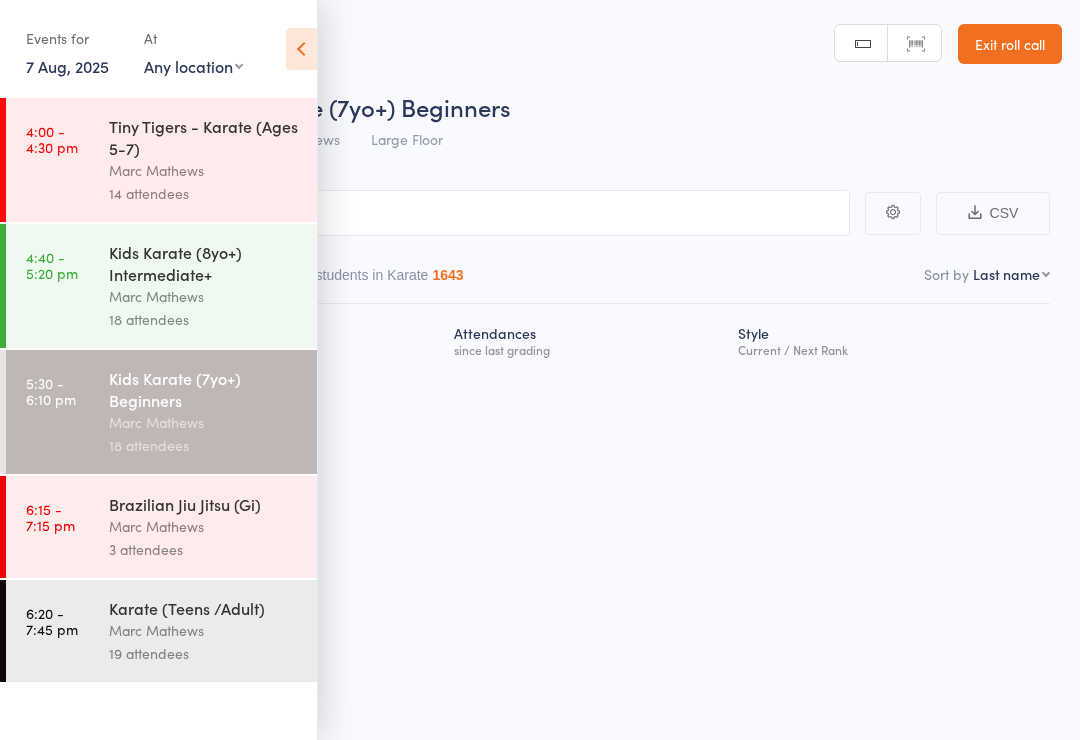 click at bounding box center (301, 49) 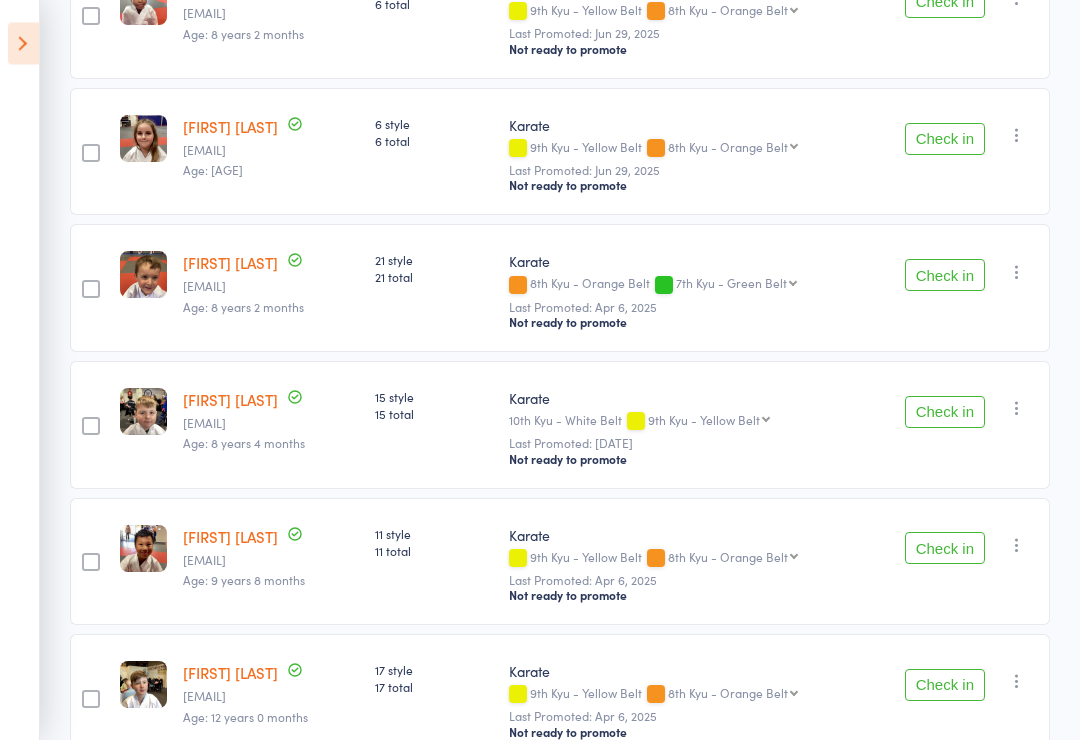 scroll, scrollTop: 1380, scrollLeft: 0, axis: vertical 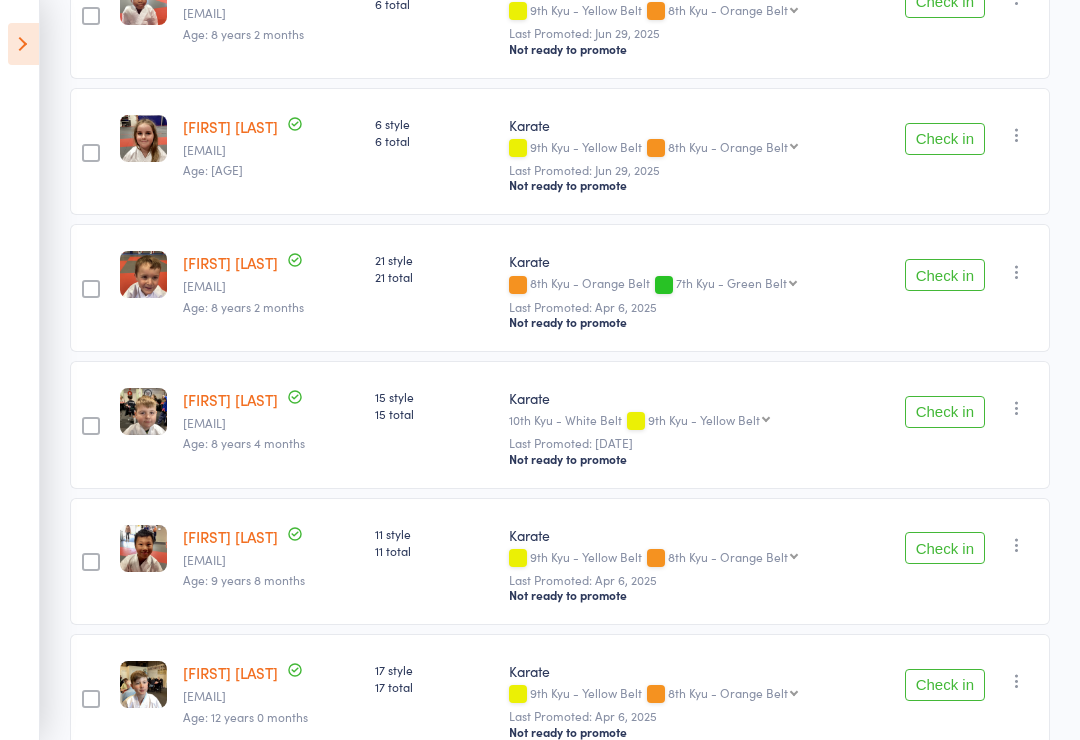 click at bounding box center (23, 44) 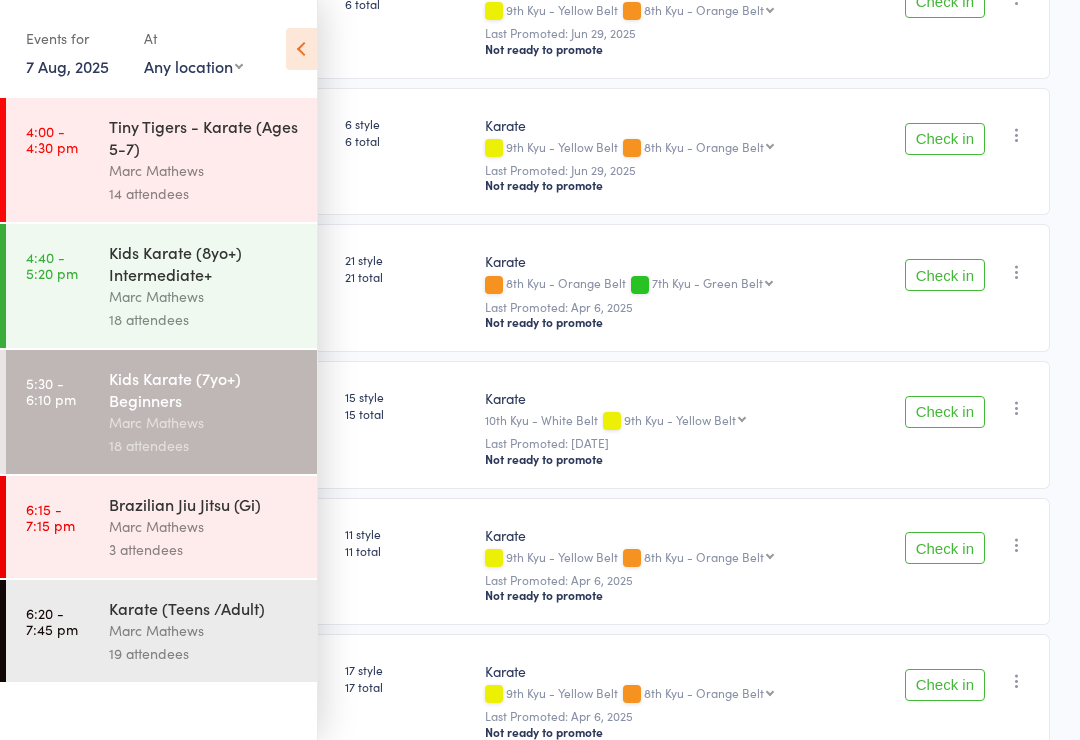 click at bounding box center [301, 49] 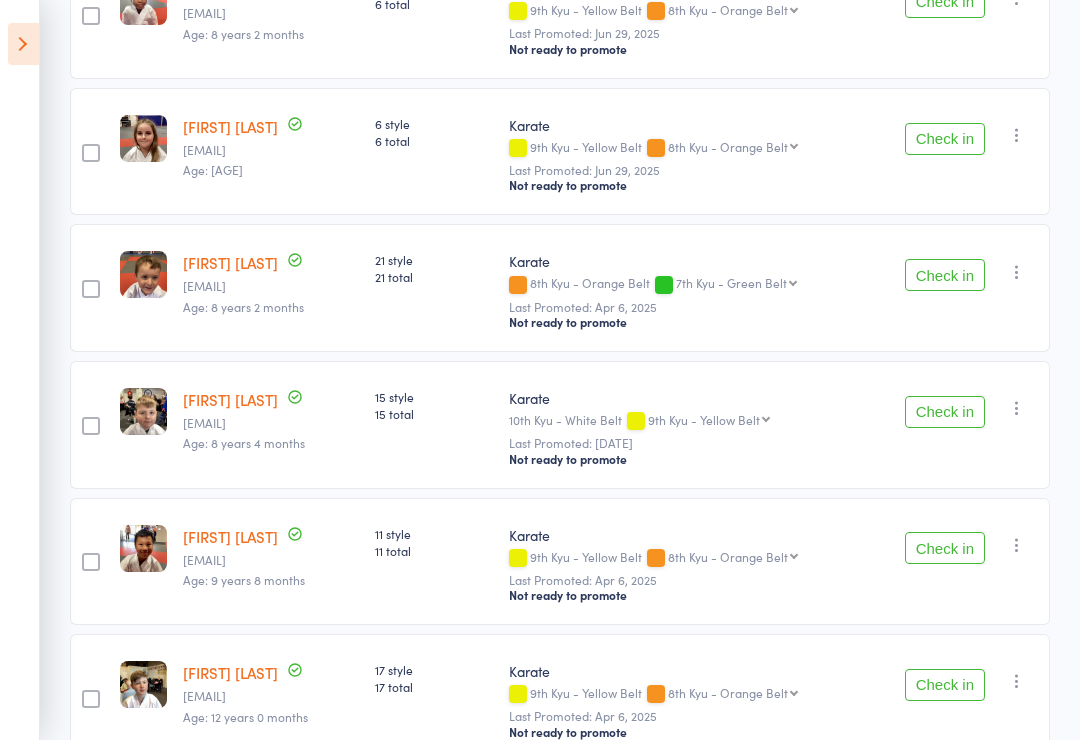 click at bounding box center [23, 44] 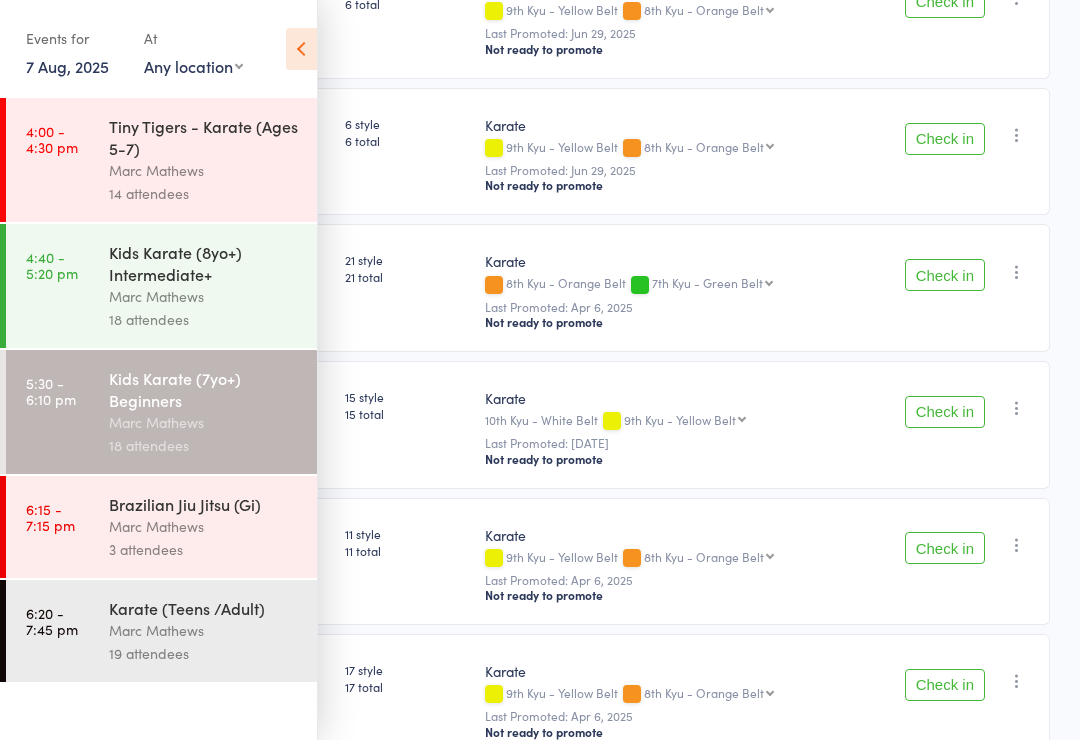 click on "7 Aug, 2025" at bounding box center (67, 66) 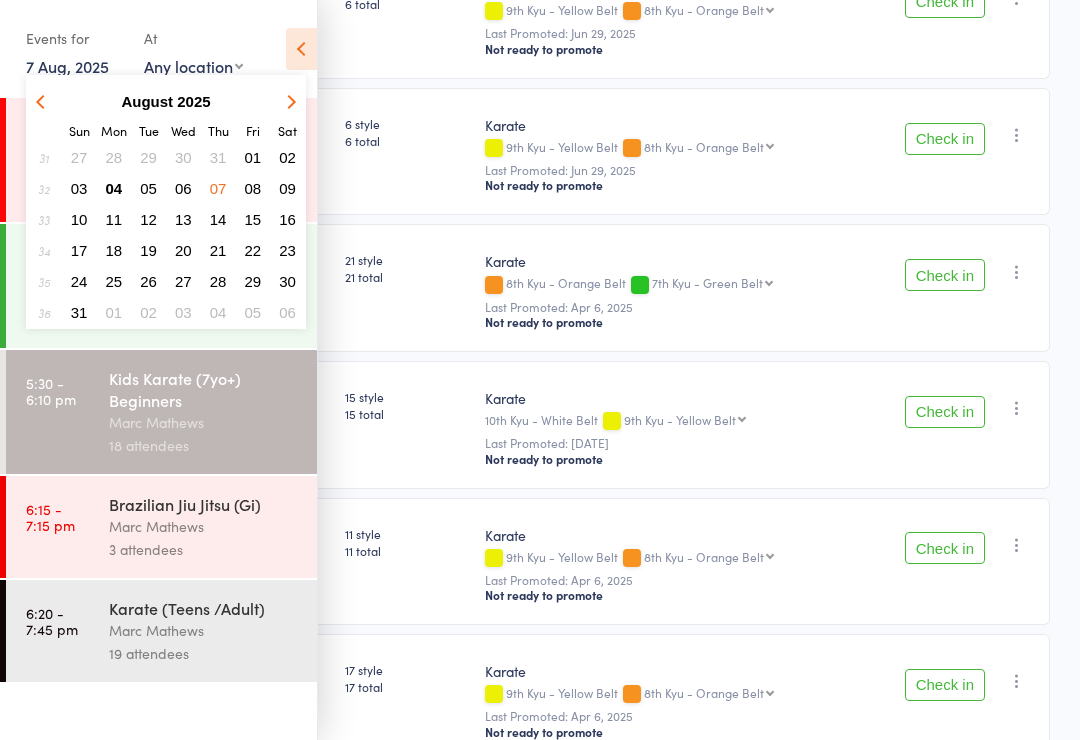 click on "04" at bounding box center [114, 188] 